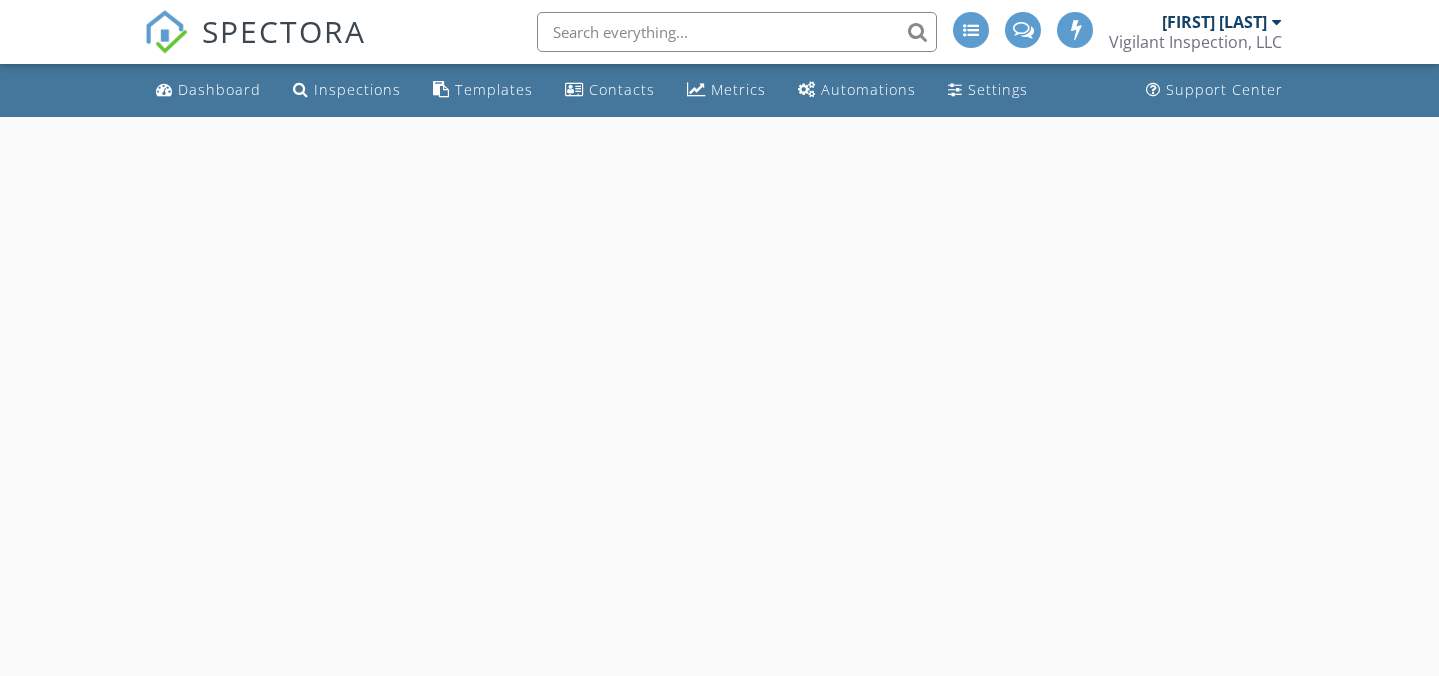 scroll, scrollTop: 0, scrollLeft: 0, axis: both 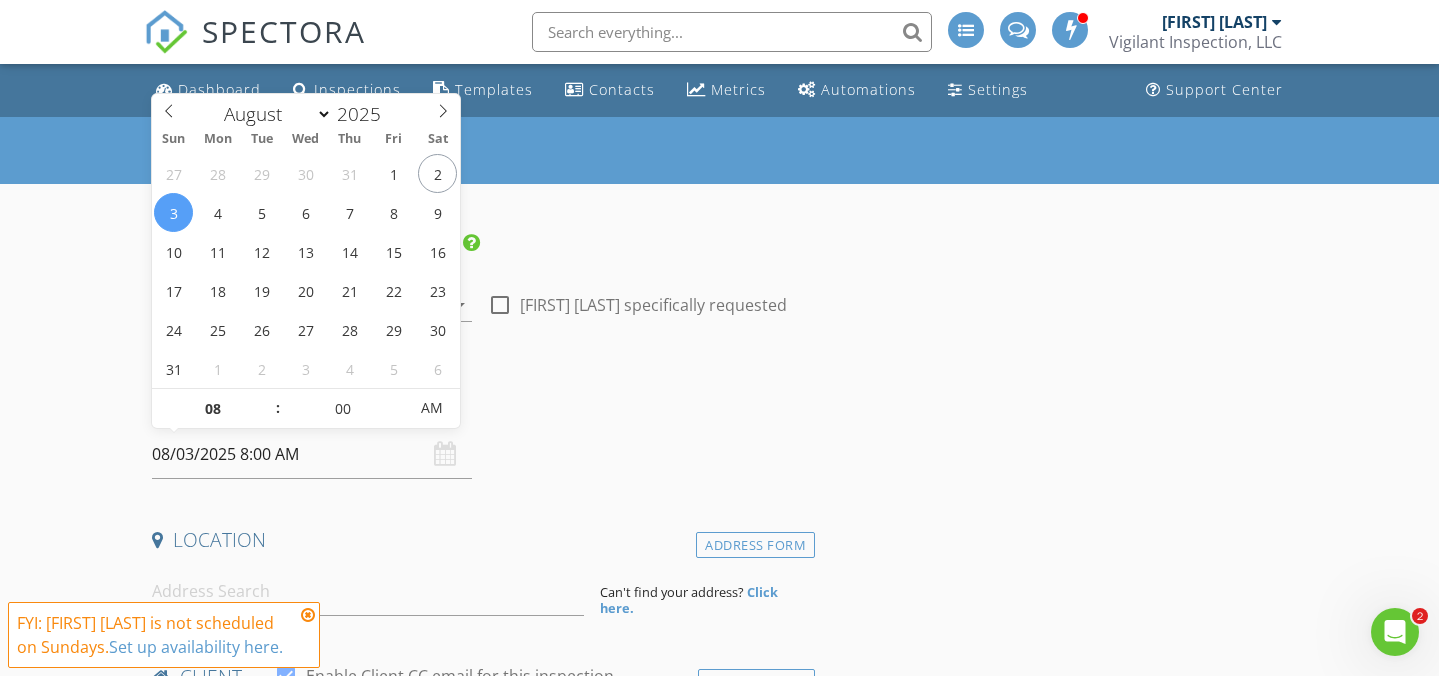 click on "08/03/2025 8:00 AM" at bounding box center (312, 454) 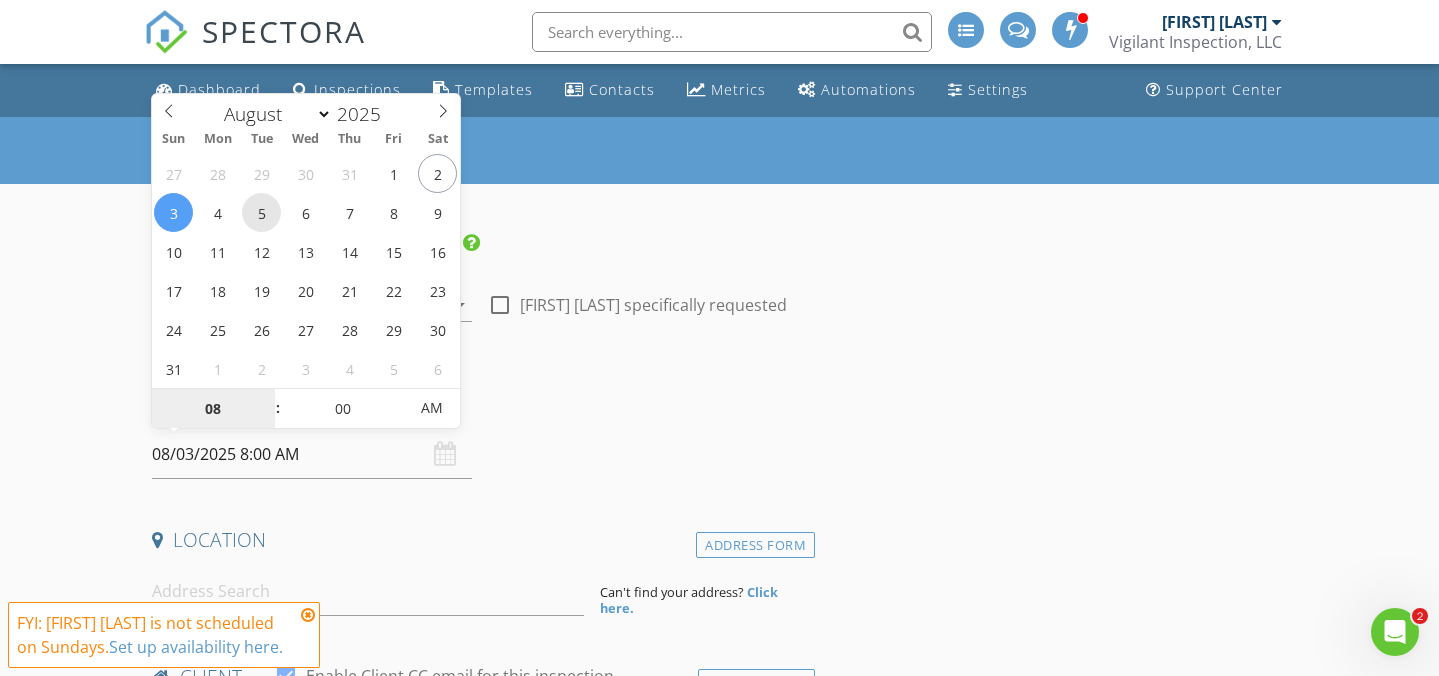 type on "08/05/2025 8:00 AM" 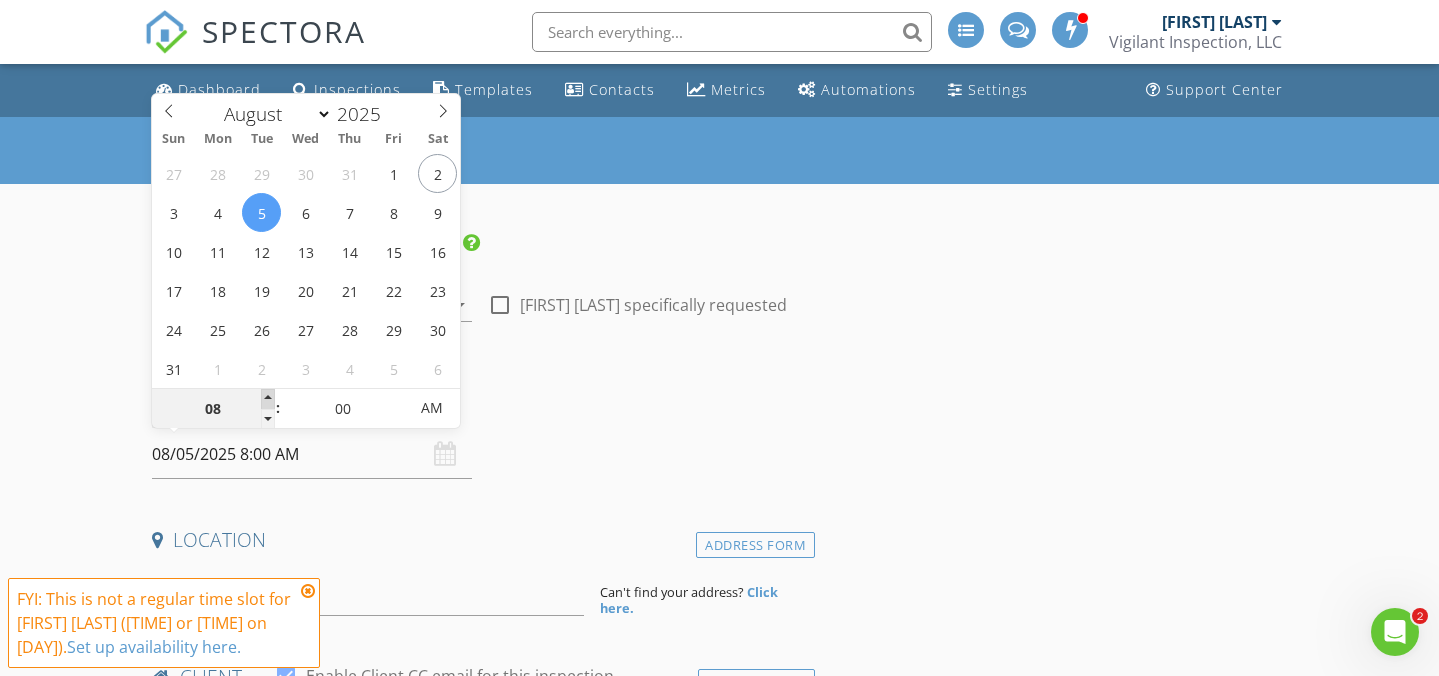 type on "09" 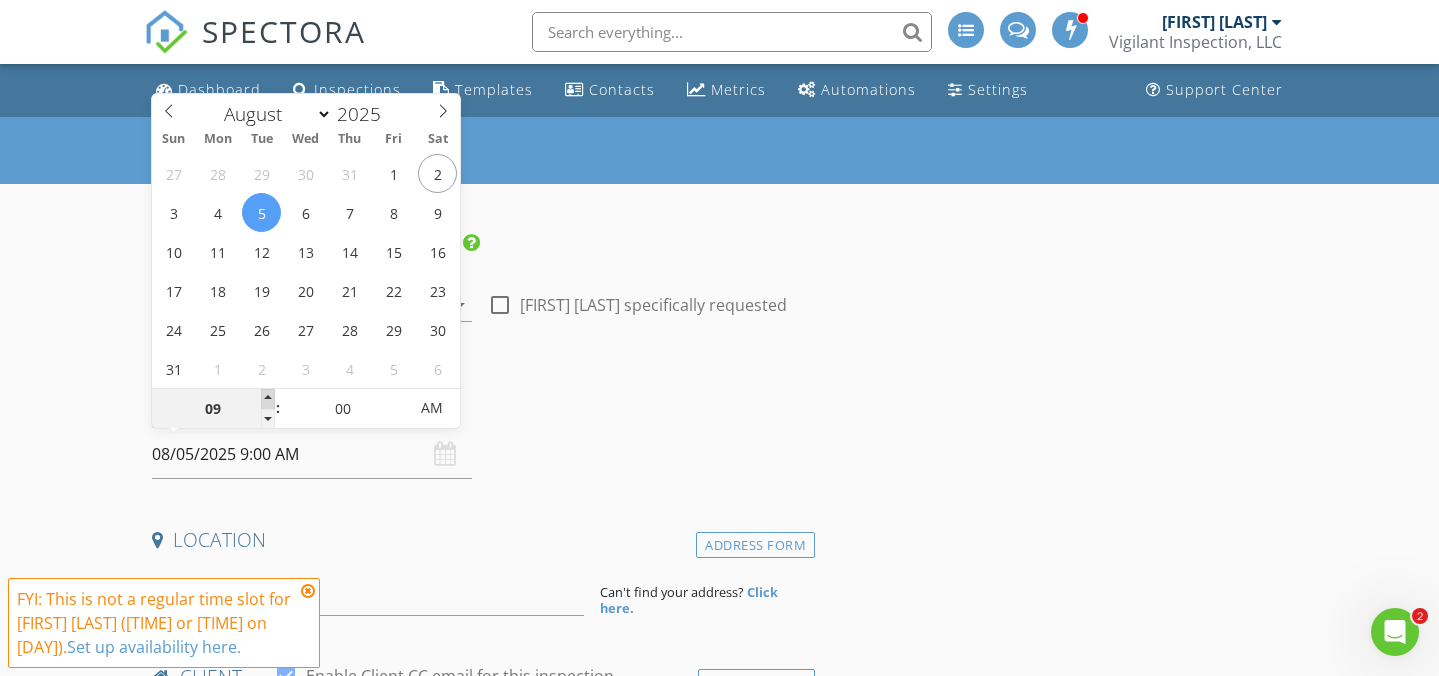 click at bounding box center (268, 399) 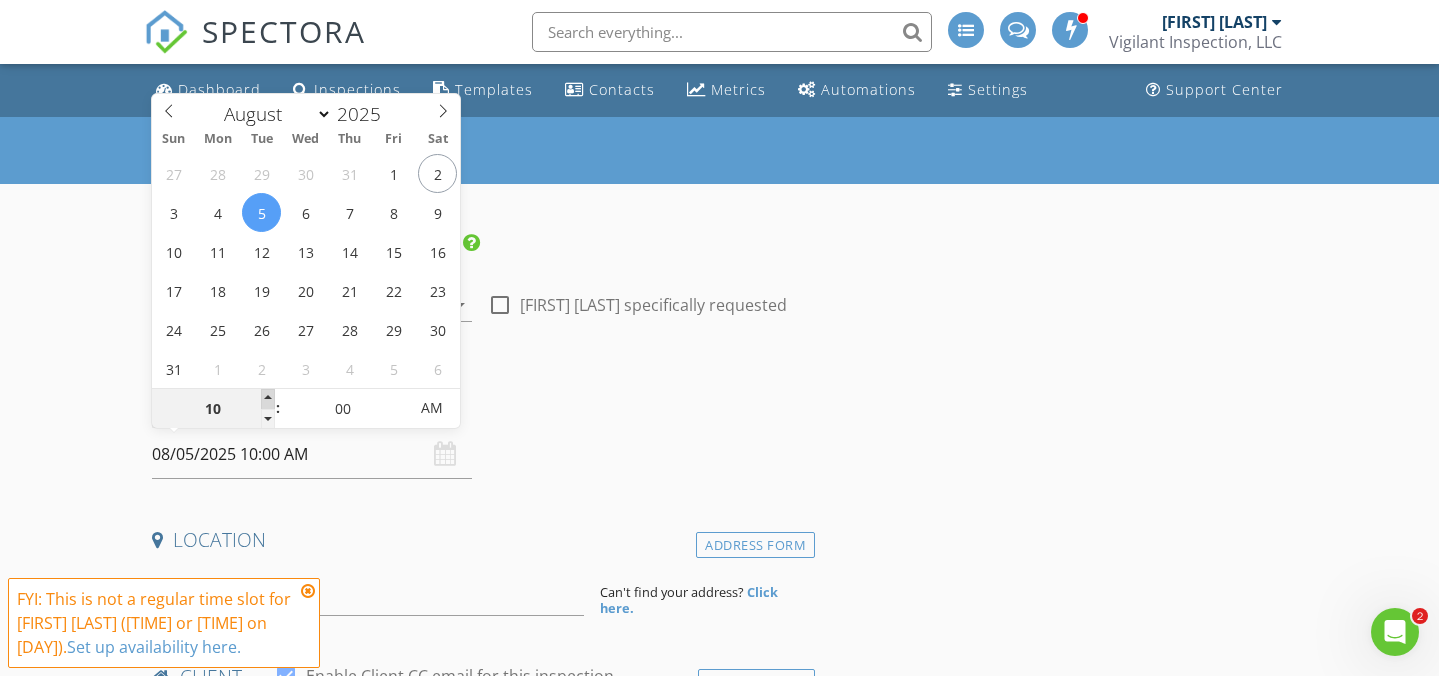click at bounding box center (268, 399) 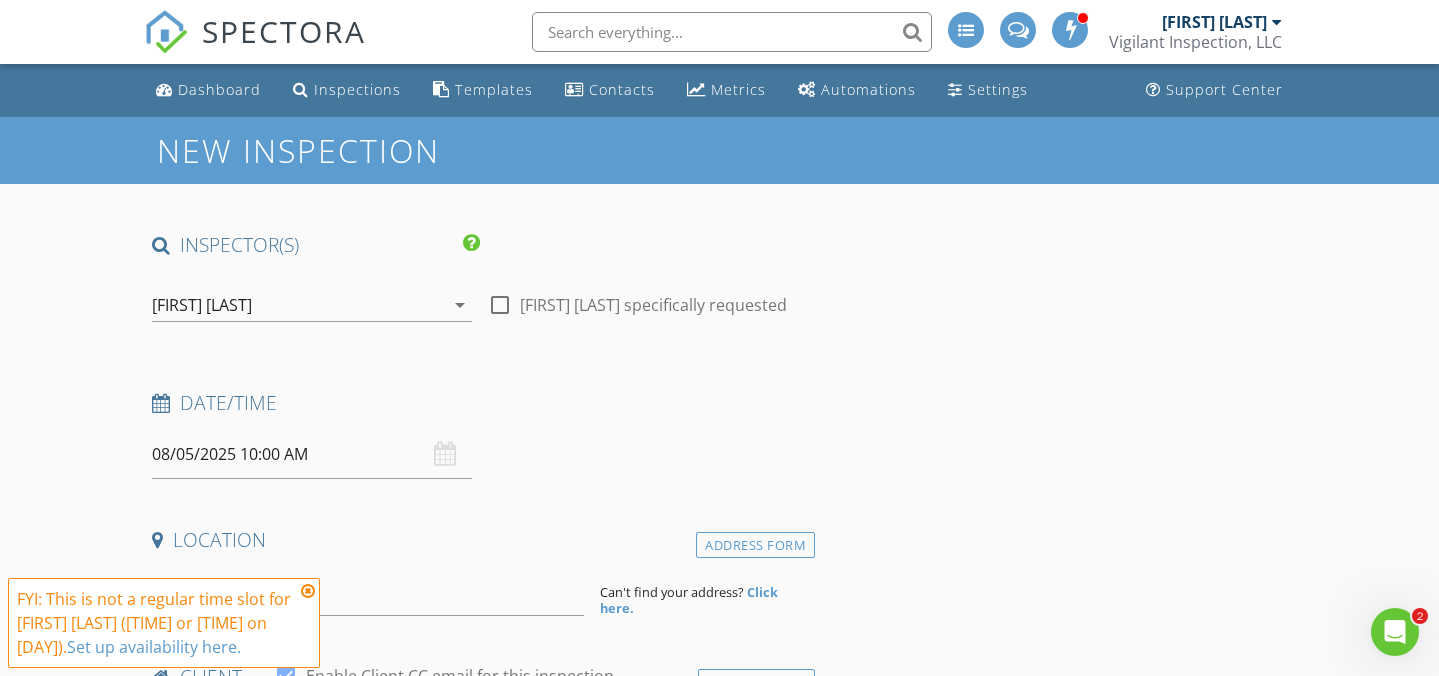 click on "New Inspection
INSPECTOR(S)
check_box   Daniel Otts   PRIMARY   Daniel Otts arrow_drop_down   check_box_outline_blank Daniel Otts specifically requested
Date/Time
08/05/2025 10:00 AM
Location
Address Form       Can't find your address?   Click here.
client
check_box Enable Client CC email for this inspection   Client Search     check_box_outline_blank Client is a Company/Organization     First Name   Last Name   Email   CC Email   Phone         Tags         Notes   Private Notes
ADD ADDITIONAL client
SERVICES
check_box_outline_blank   Condo Inspection ("Interior only")   Condominium inspection check_box_outline_blank   Single-Family Home Inspection (Includes Roof, Chimney)   if greater than 6000 sq. ft., please call for quote check_box_outline_blank" at bounding box center [719, 1890] 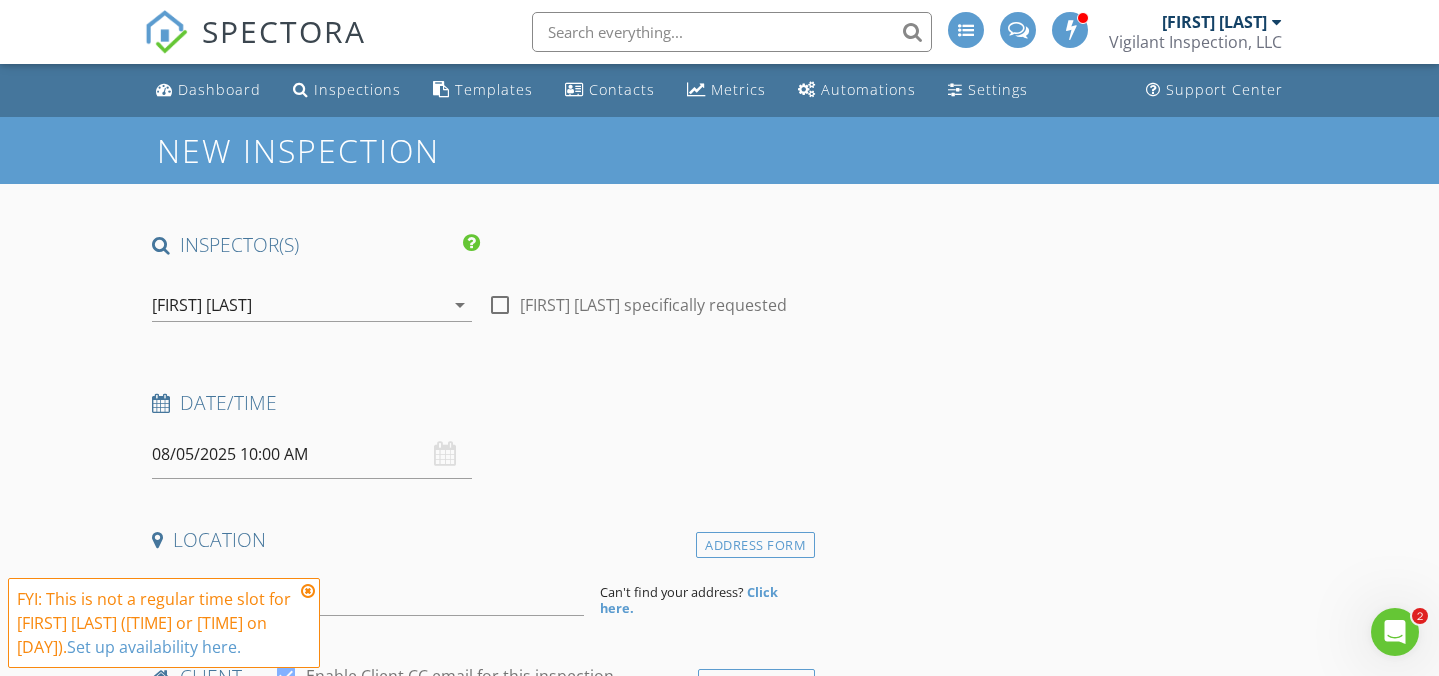 click at bounding box center (308, 591) 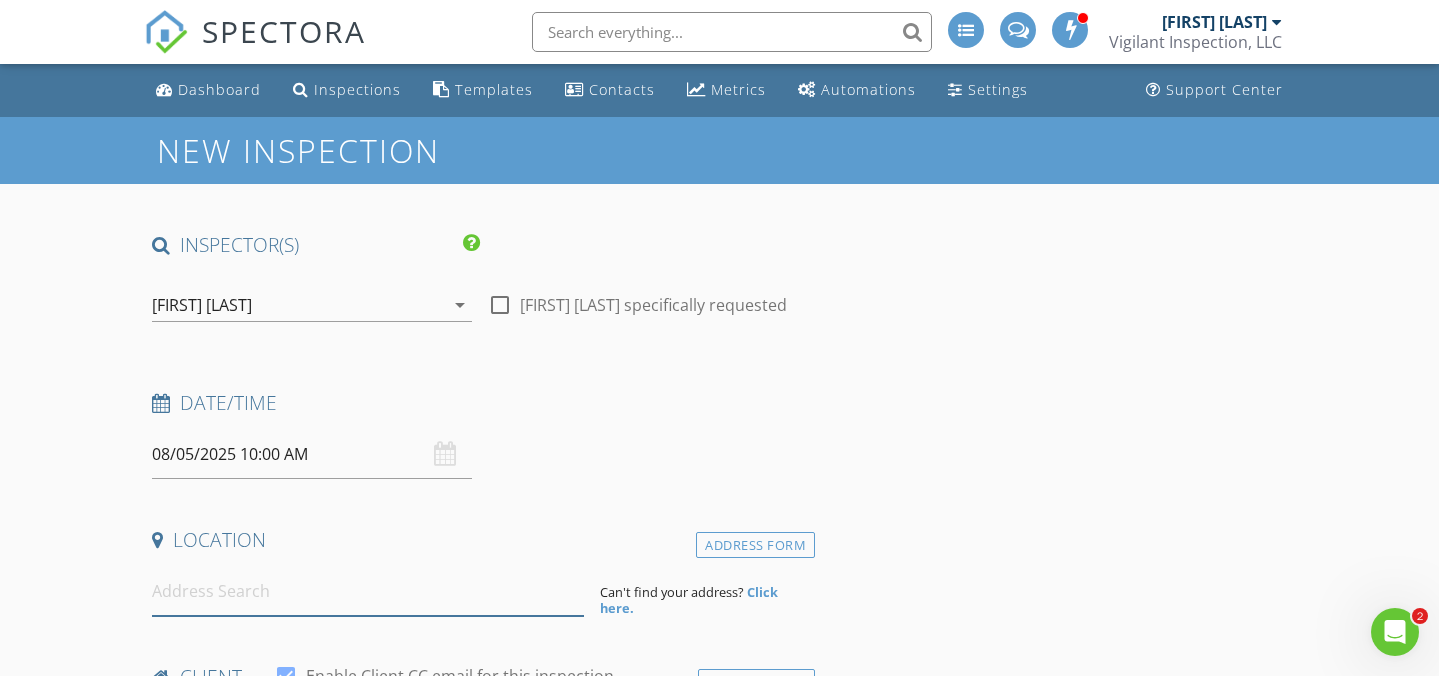 click at bounding box center (368, 591) 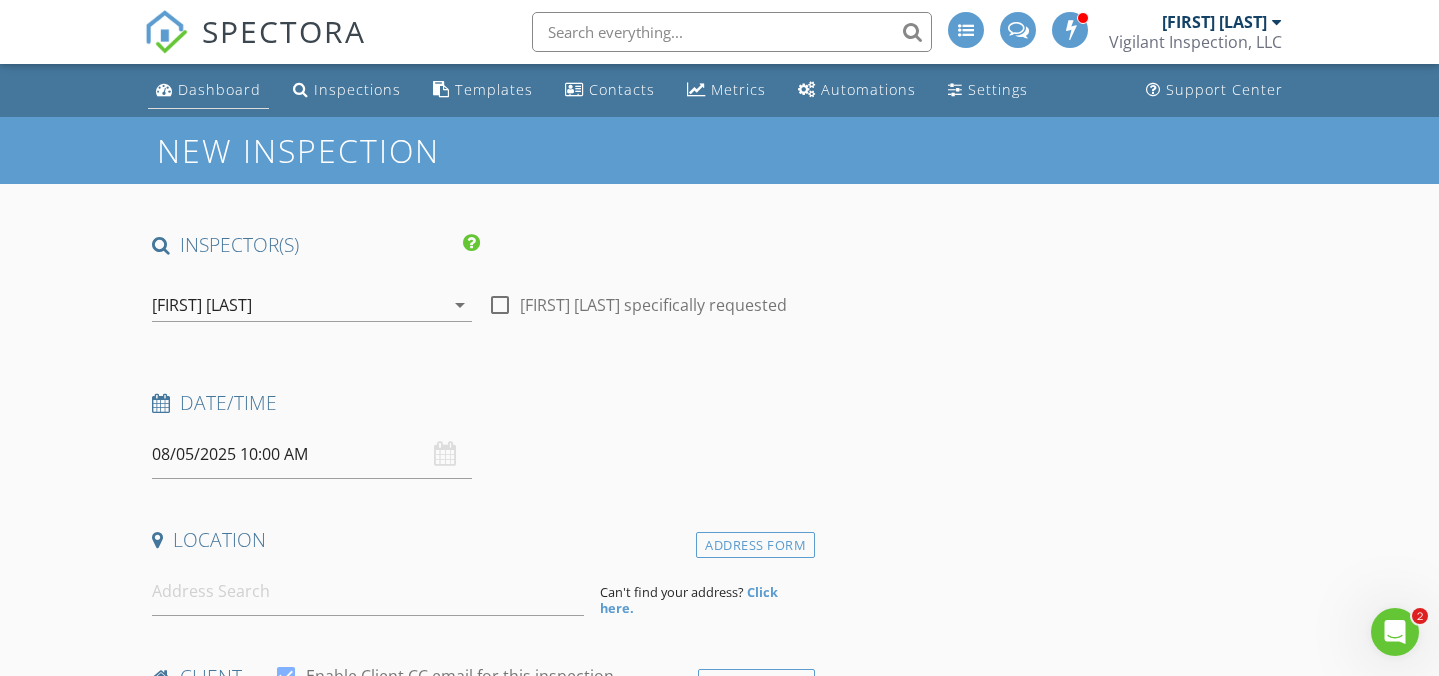 click on "Dashboard" at bounding box center (219, 89) 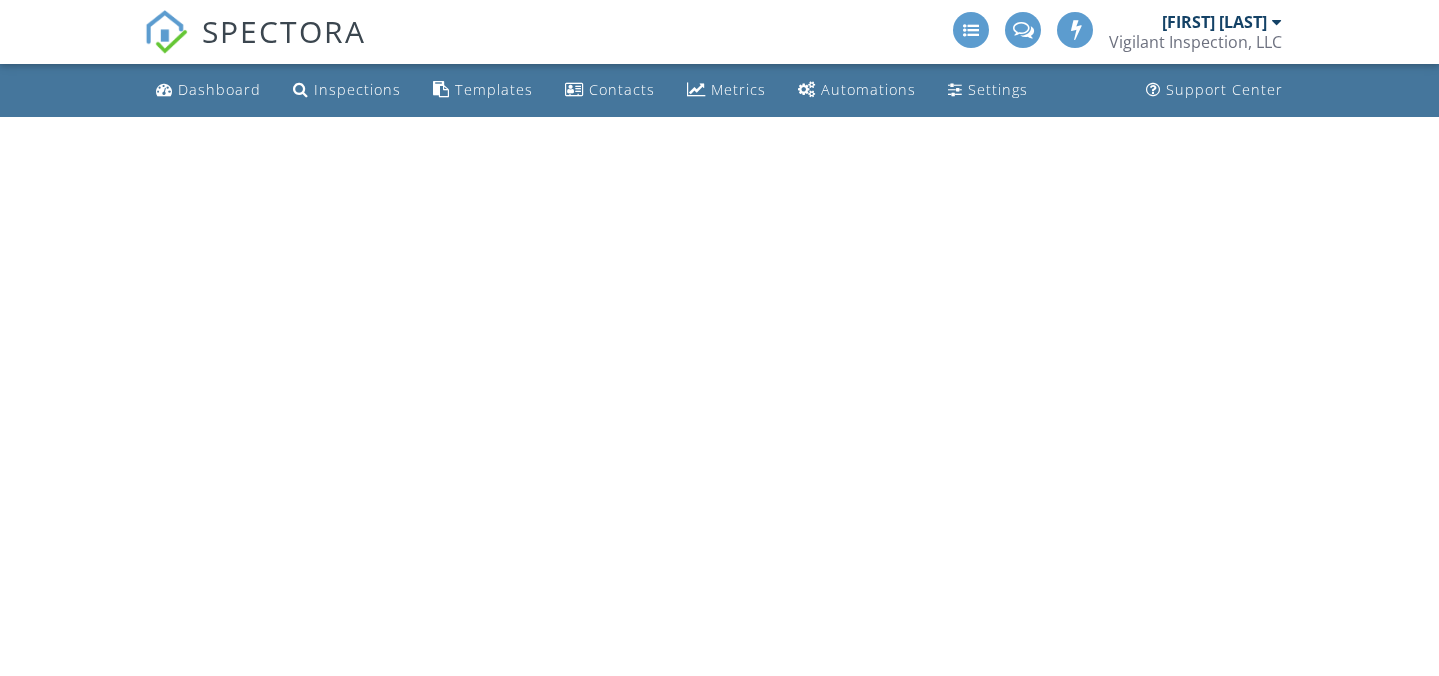 scroll, scrollTop: 0, scrollLeft: 0, axis: both 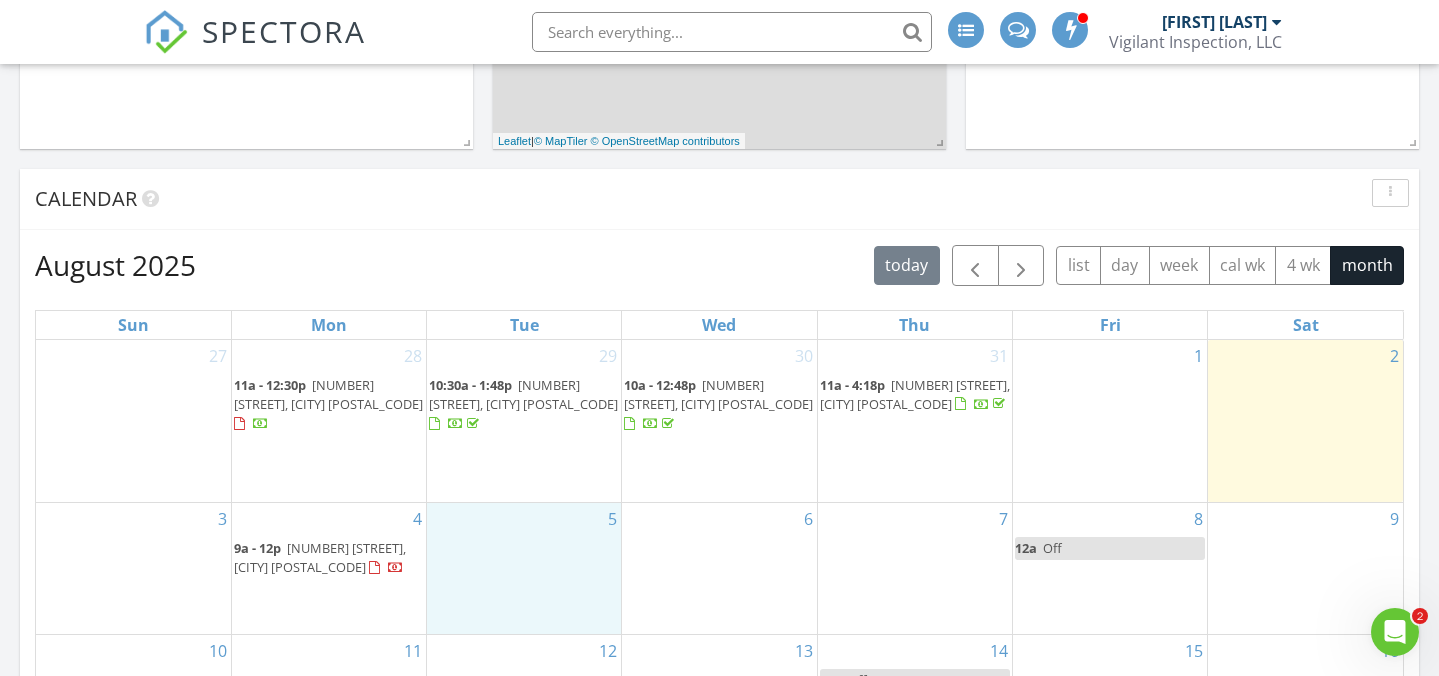 click on "5" at bounding box center [524, 568] 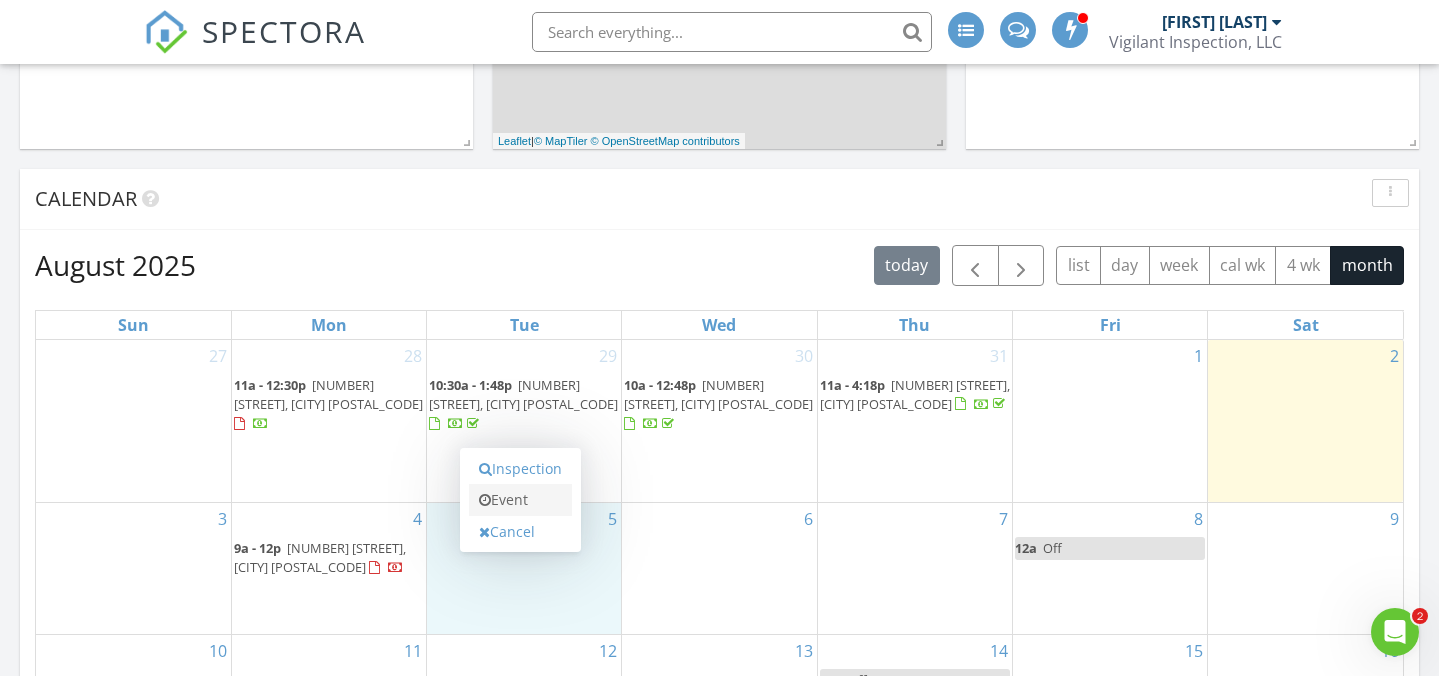 click on "Event" at bounding box center [520, 500] 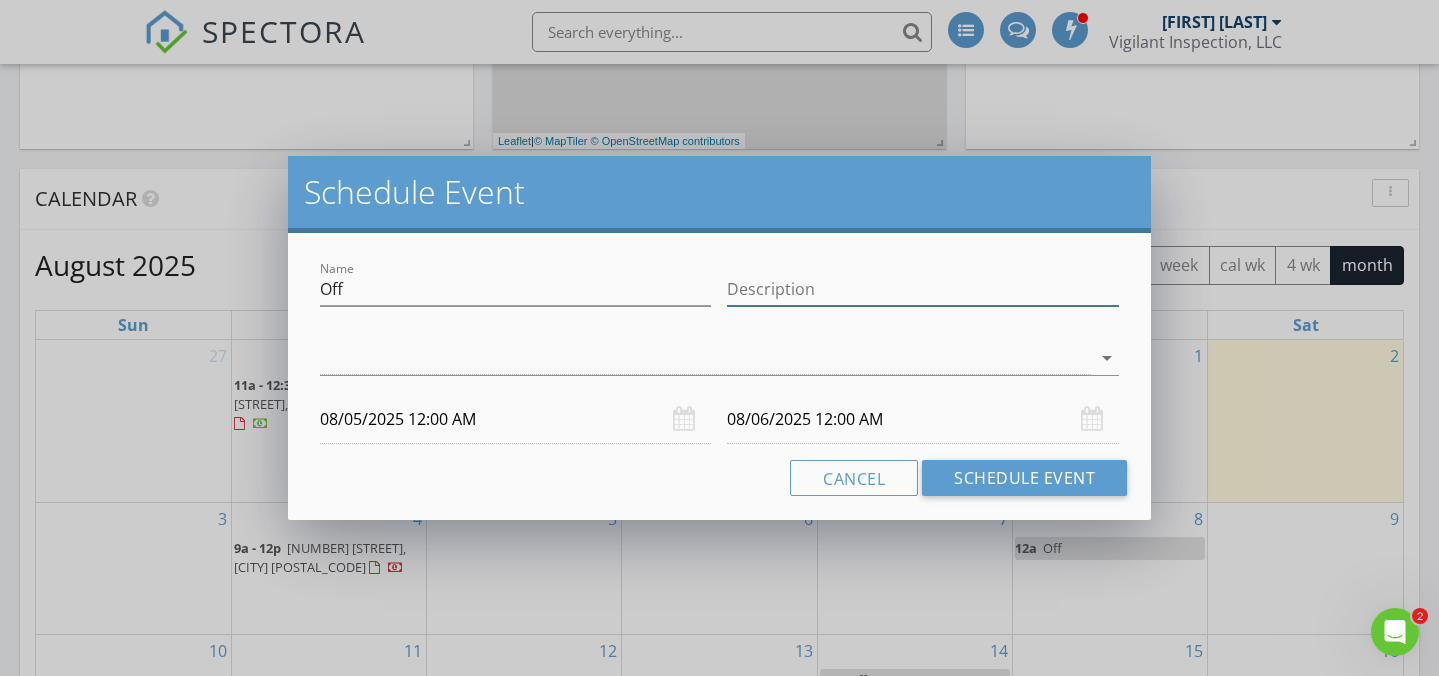 click on "Description" at bounding box center [923, 289] 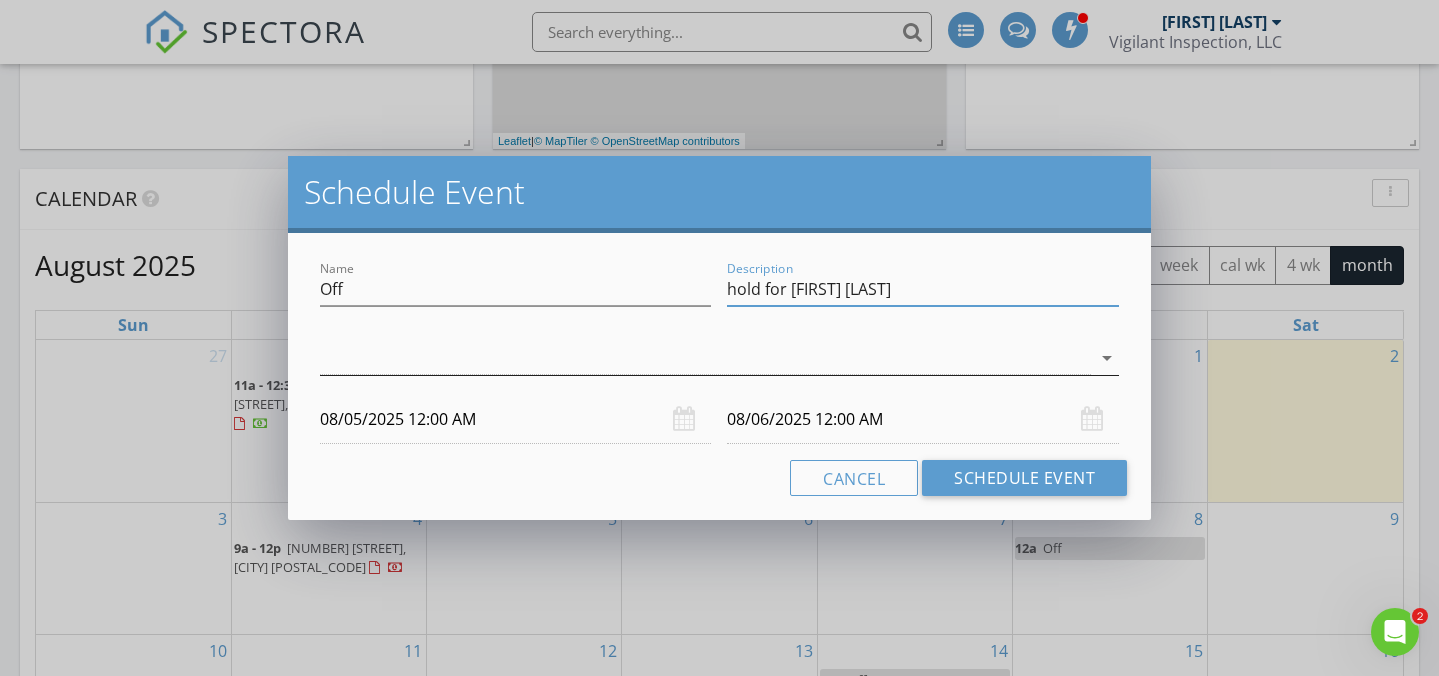 type on "hold for [FIRST] [LAST]" 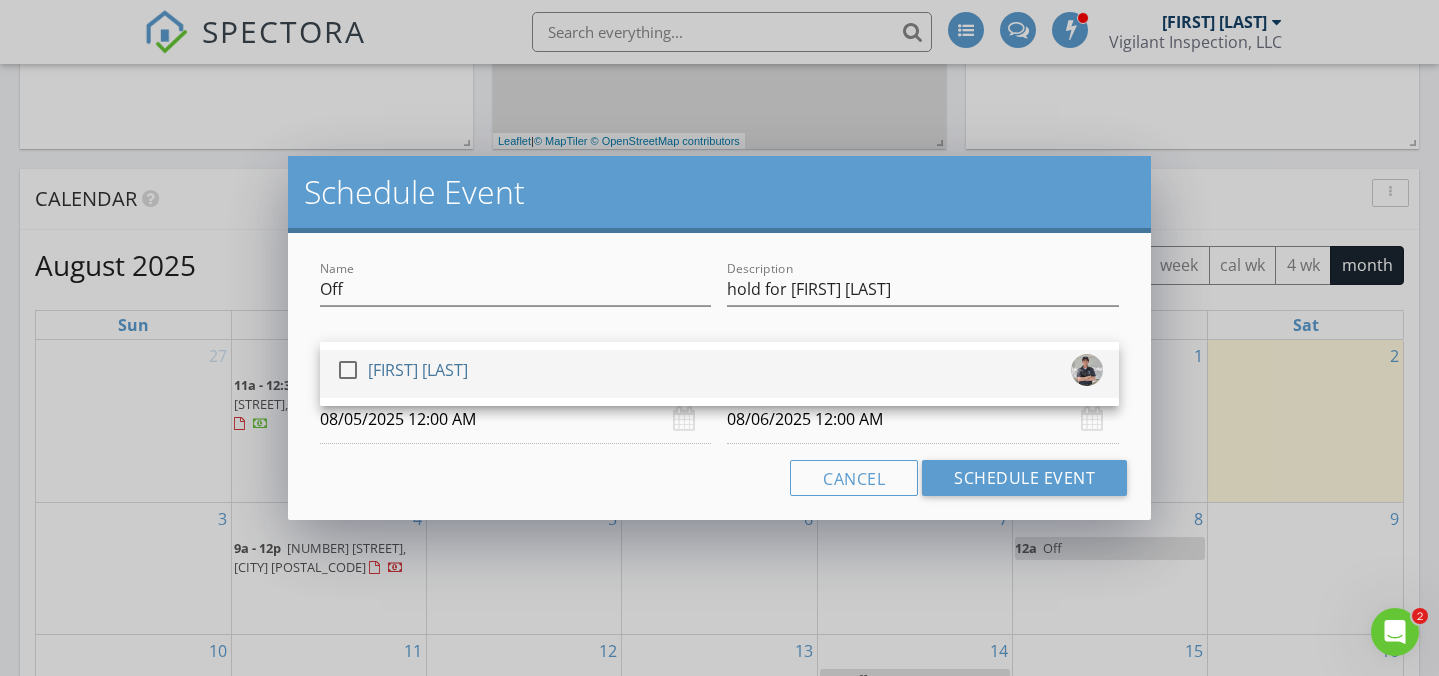 click at bounding box center [348, 370] 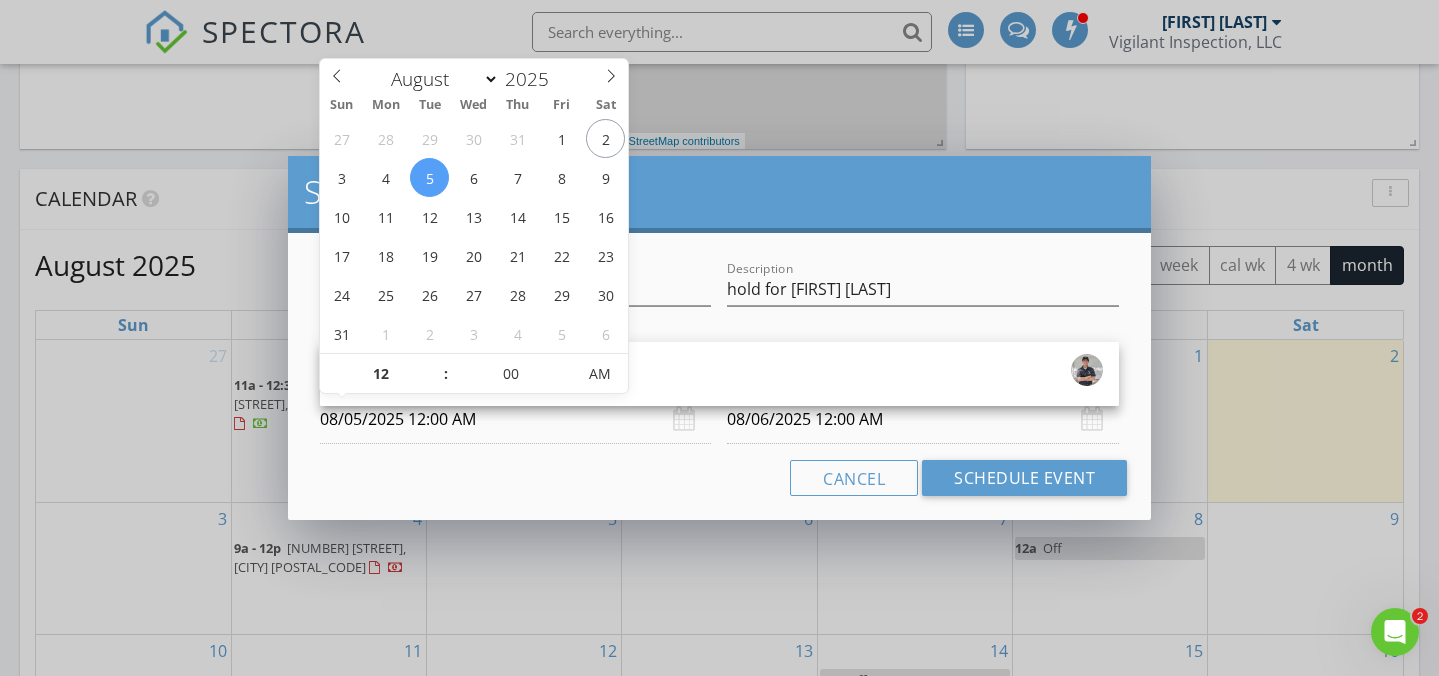 click on "08/05/2025 12:00 AM" at bounding box center (516, 419) 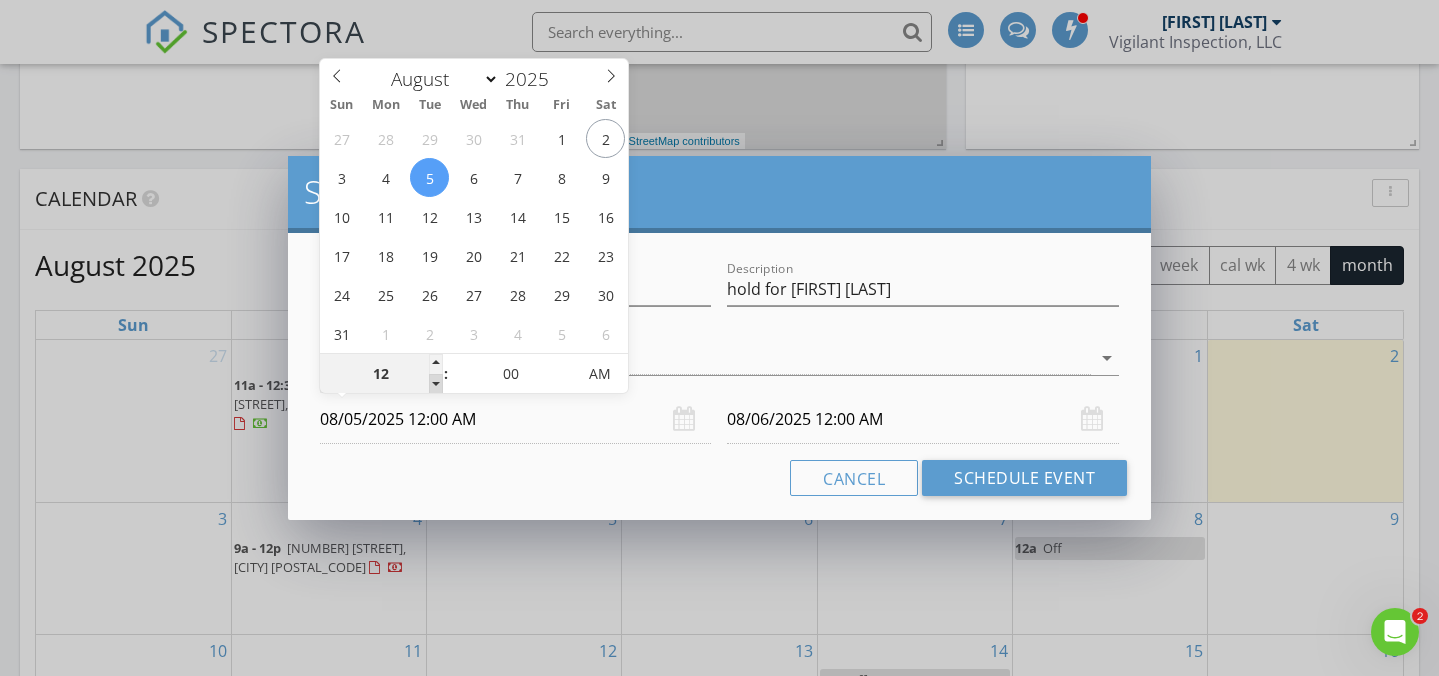type on "11" 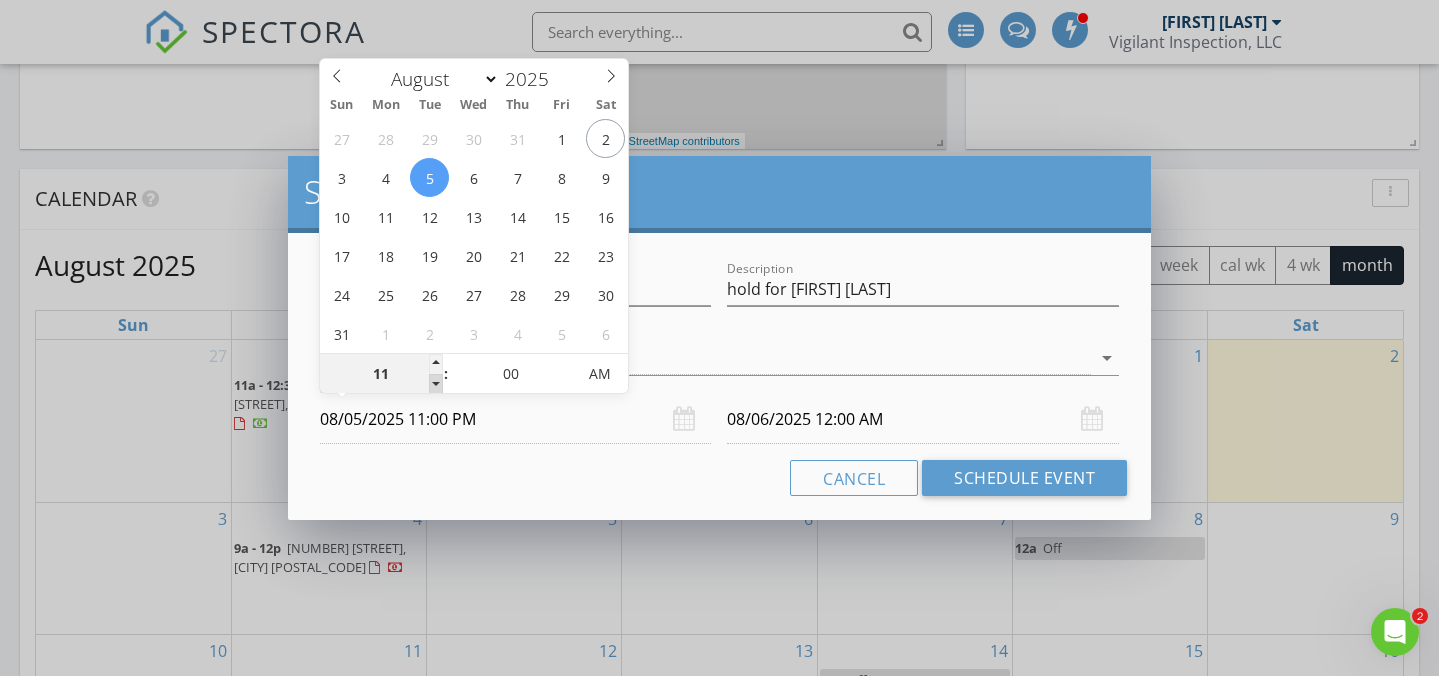click at bounding box center (436, 384) 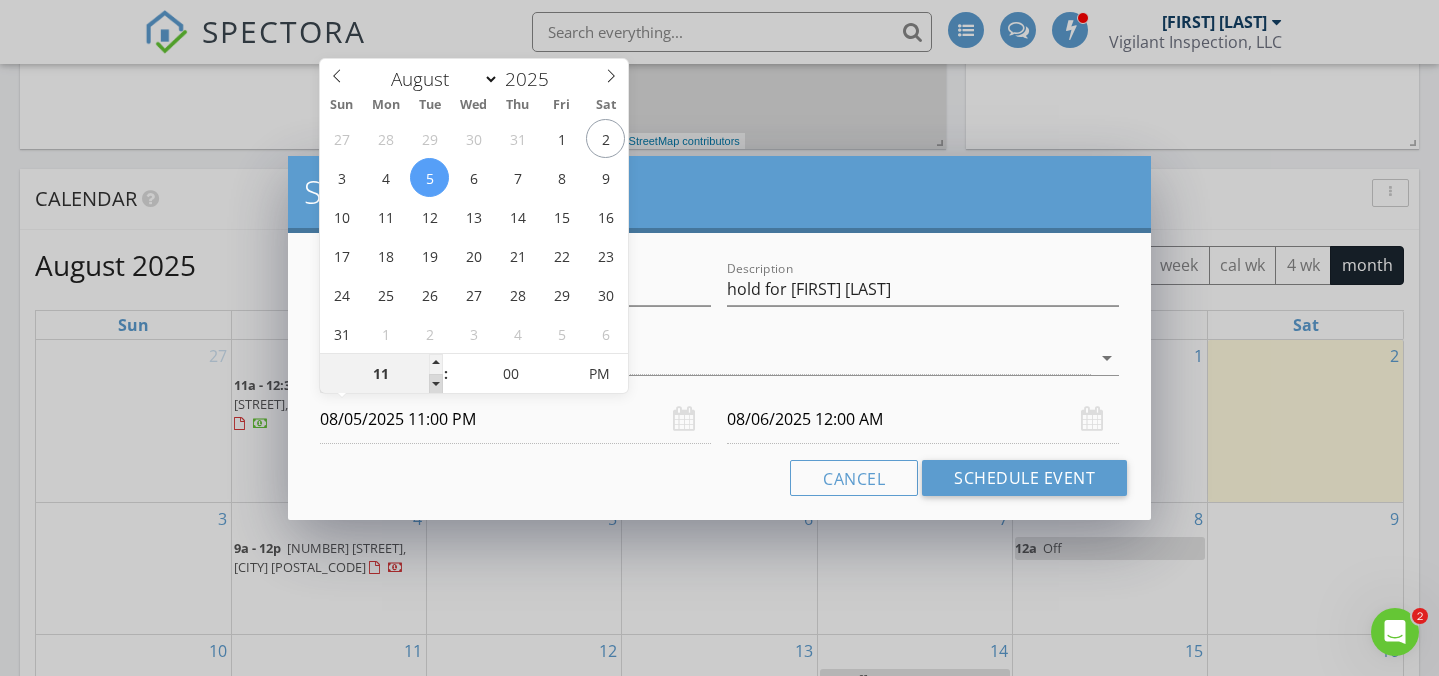 type on "10" 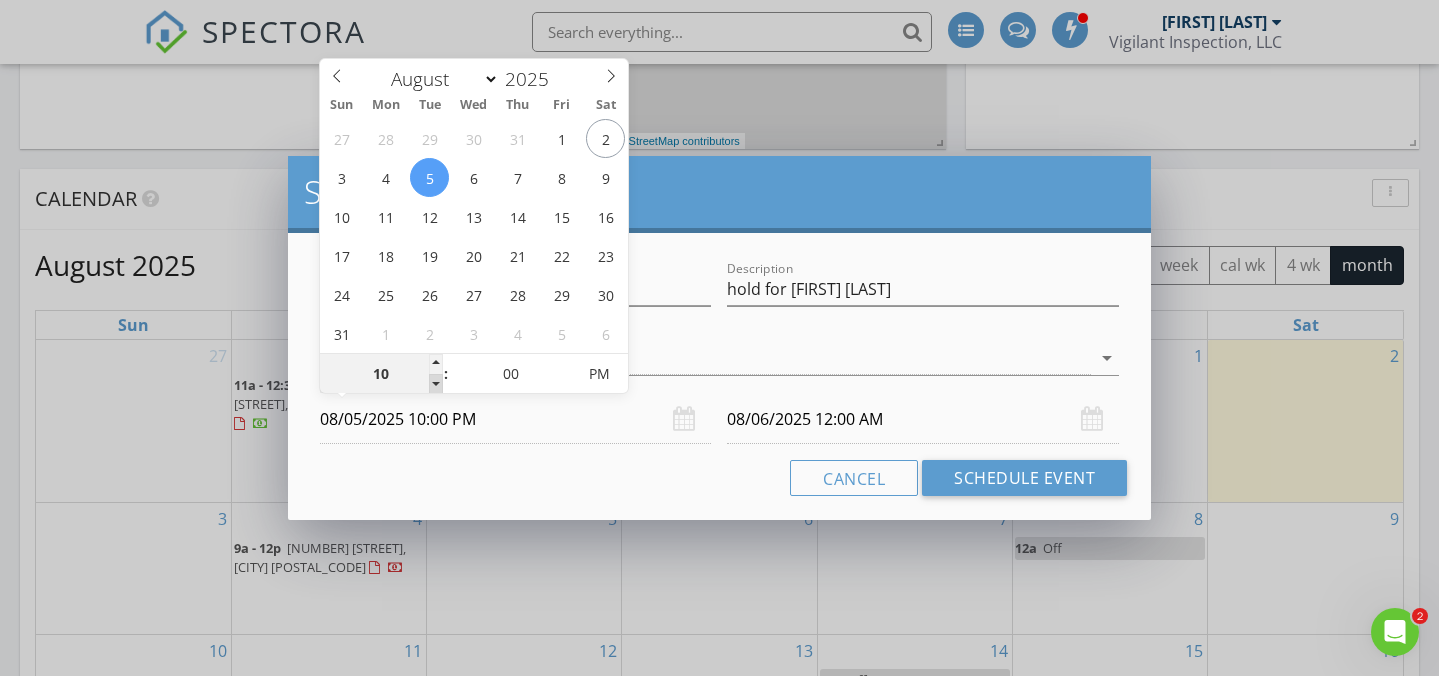 click at bounding box center [436, 384] 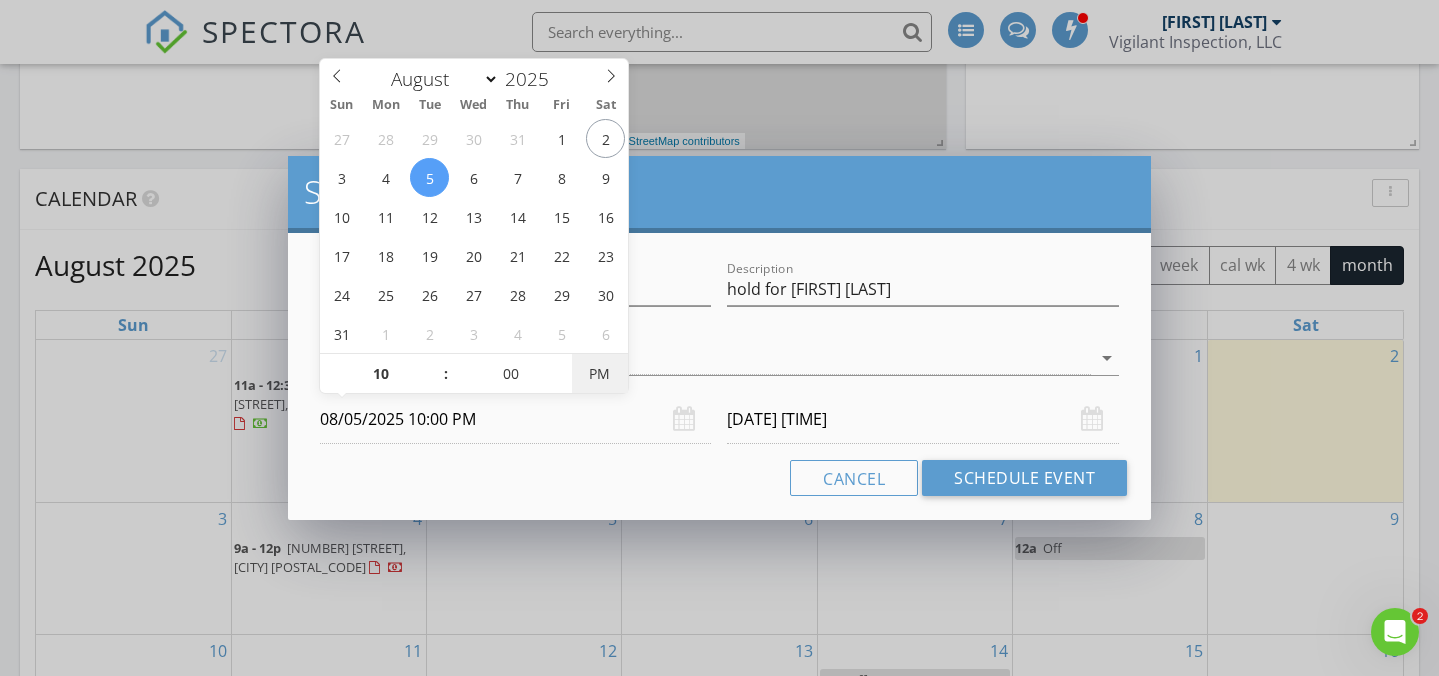 type on "08/05/2025 10:00 AM" 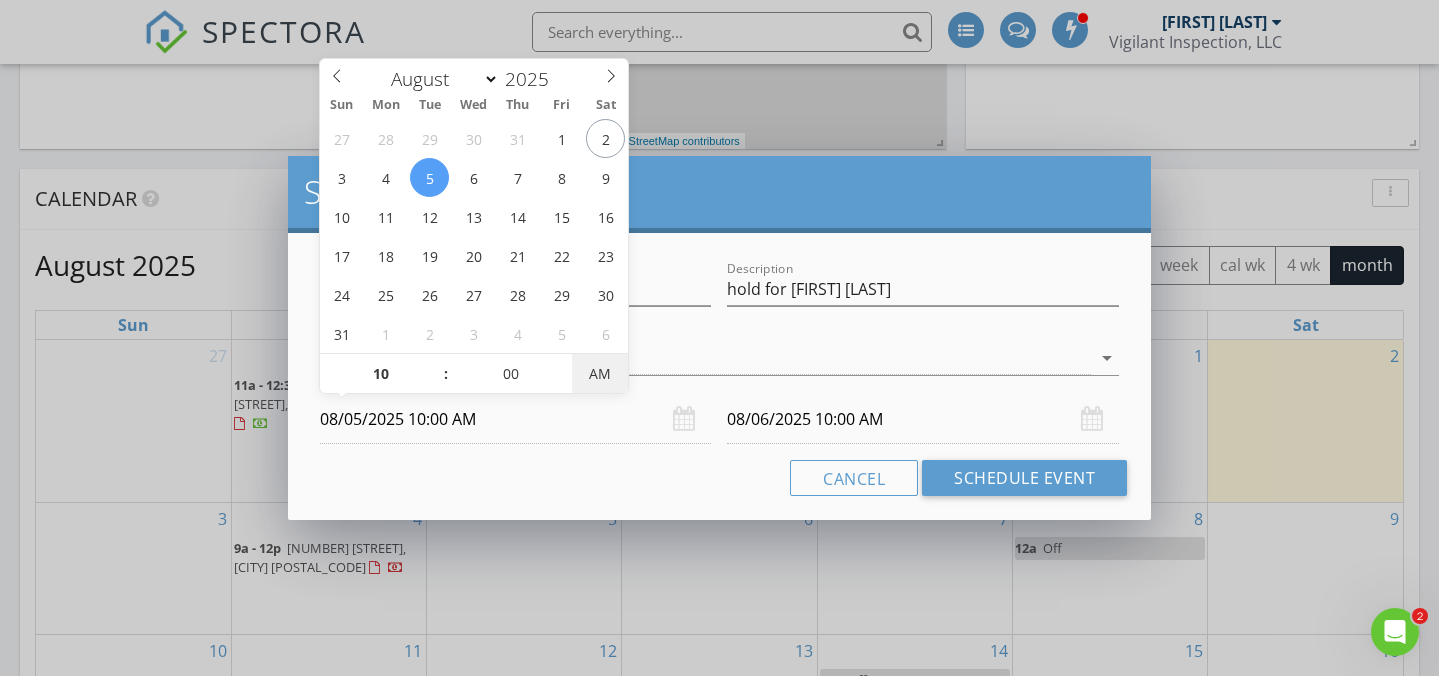 click on "AM" at bounding box center (599, 374) 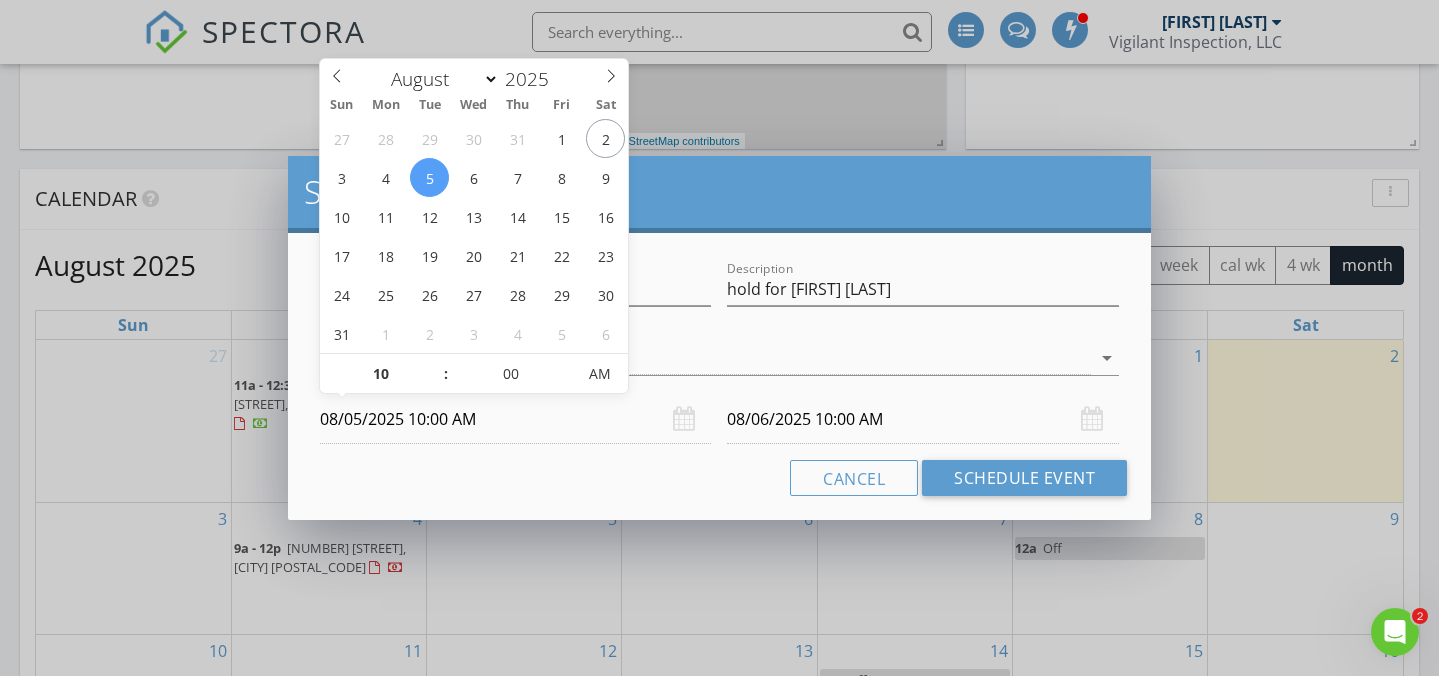 click on "Cancel   Schedule Event" at bounding box center (719, 478) 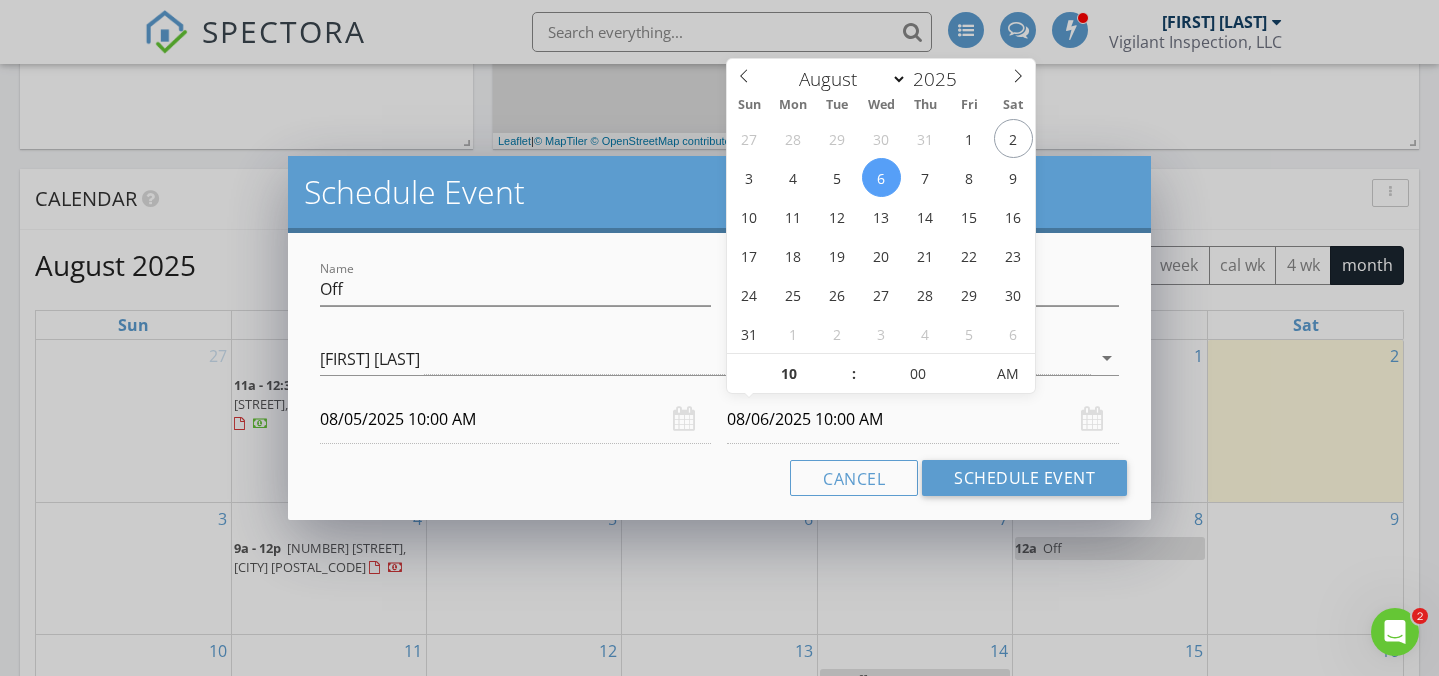 click on "08/06/2025 10:00 AM" at bounding box center [923, 419] 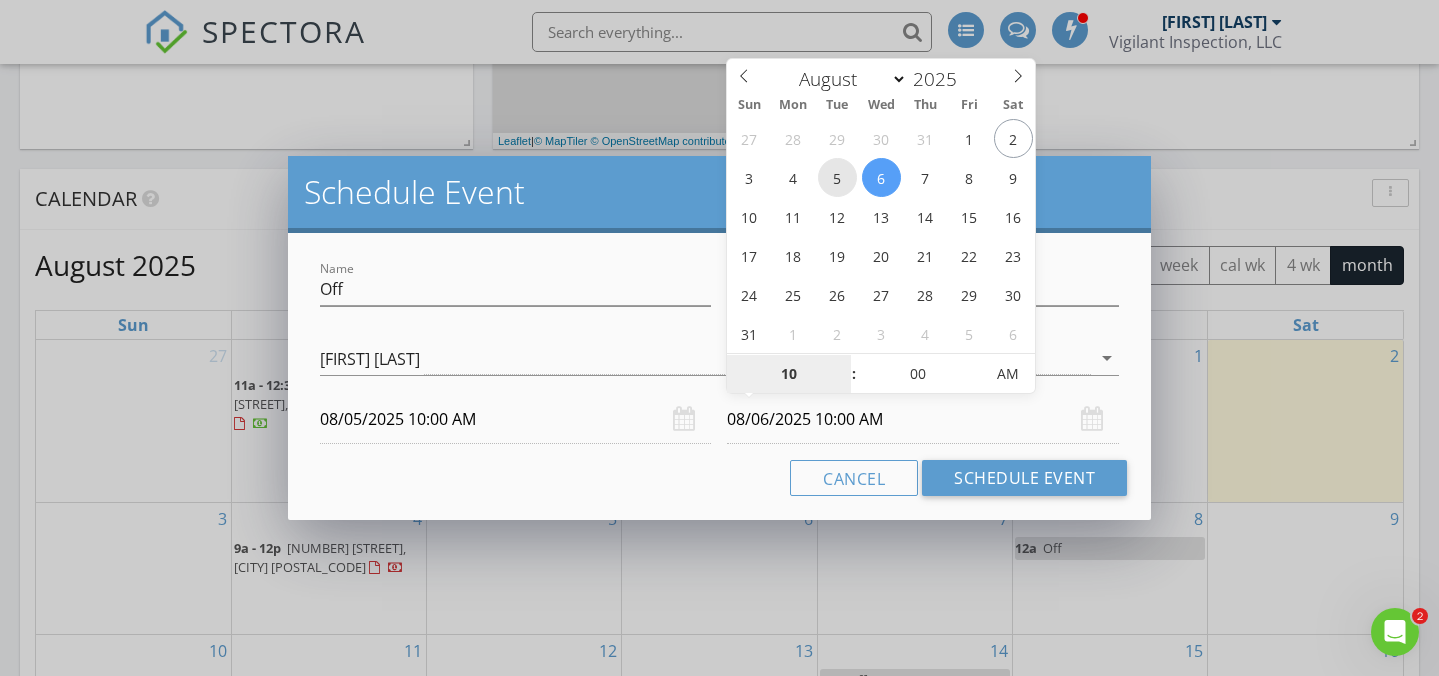 type on "08/05/2025 10:00 AM" 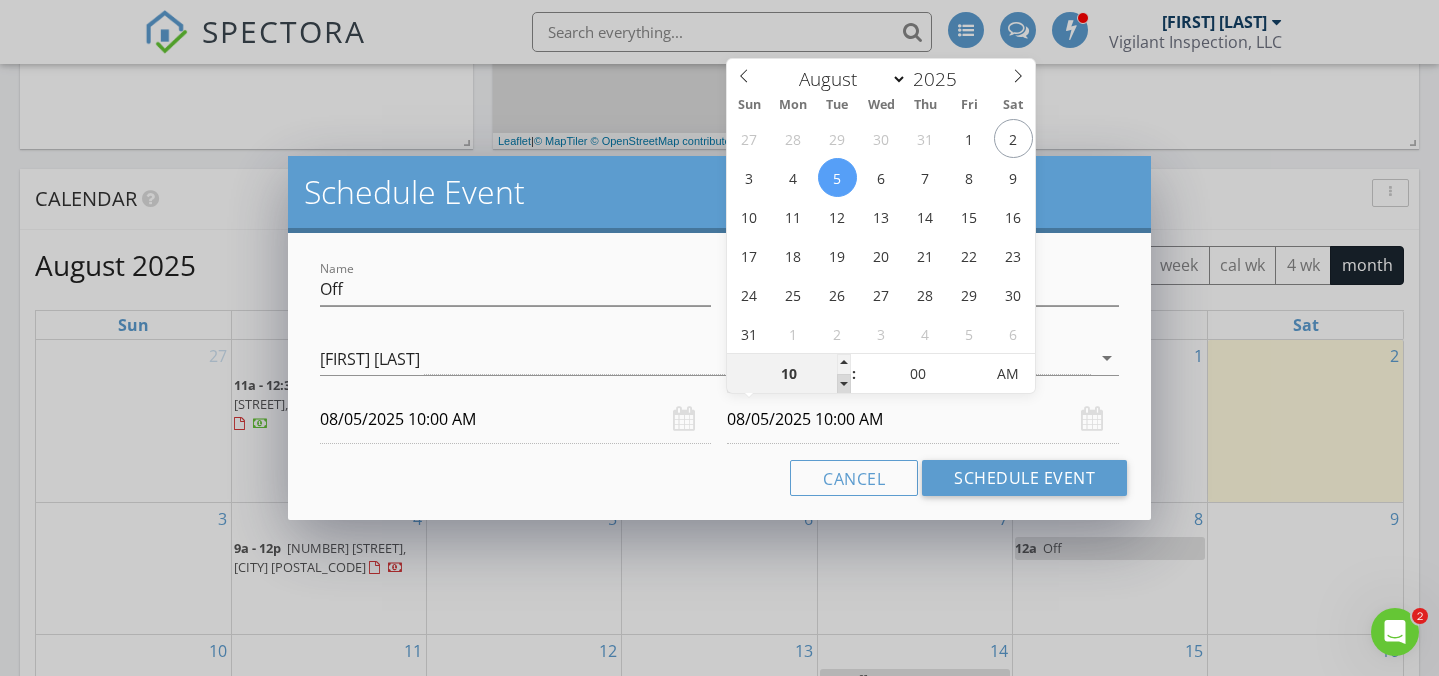 type on "09" 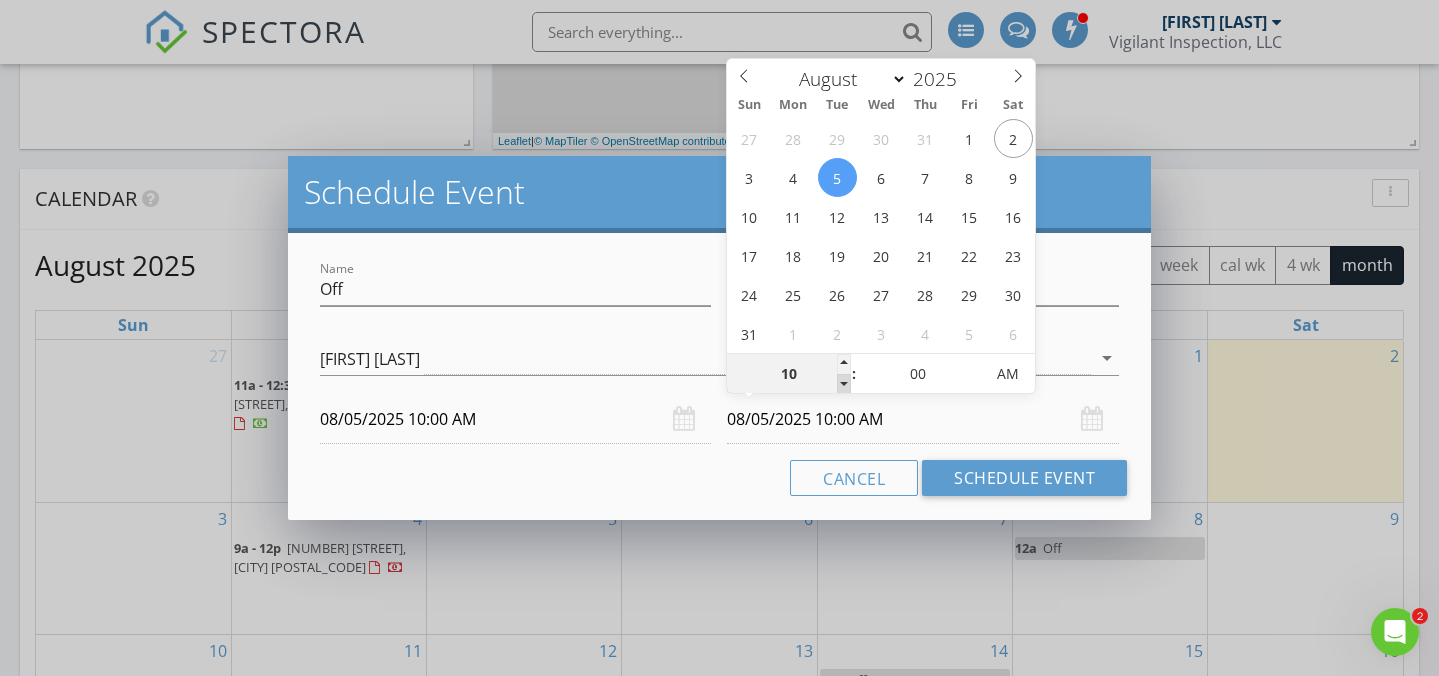 type on "08/05/2025 9:00 AM" 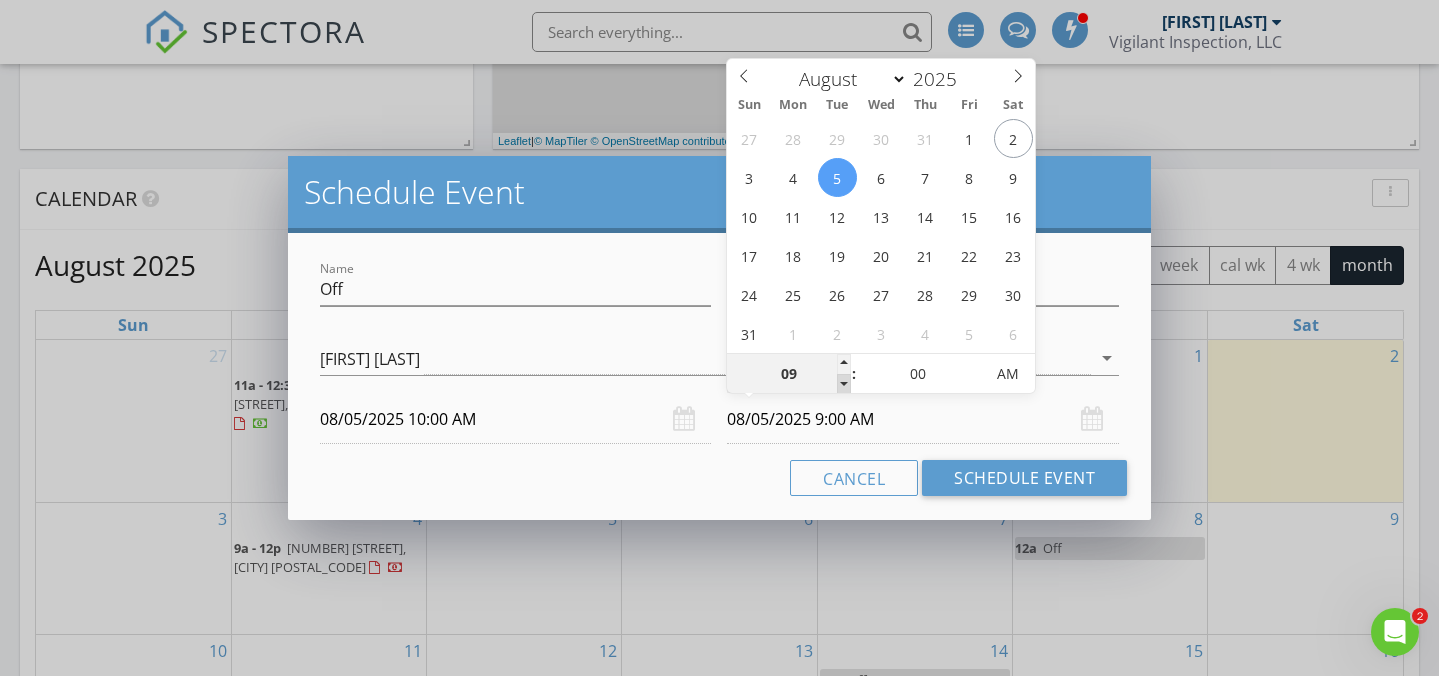 click at bounding box center (844, 384) 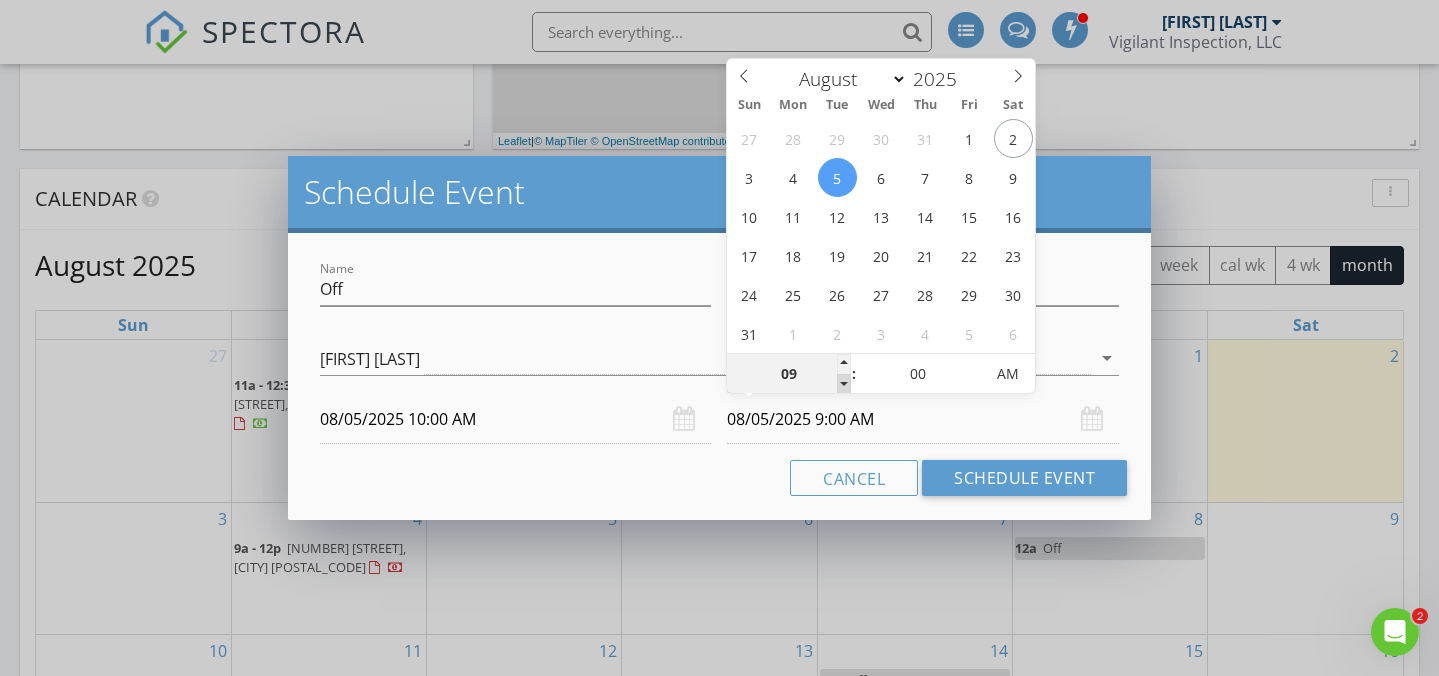 type on "08" 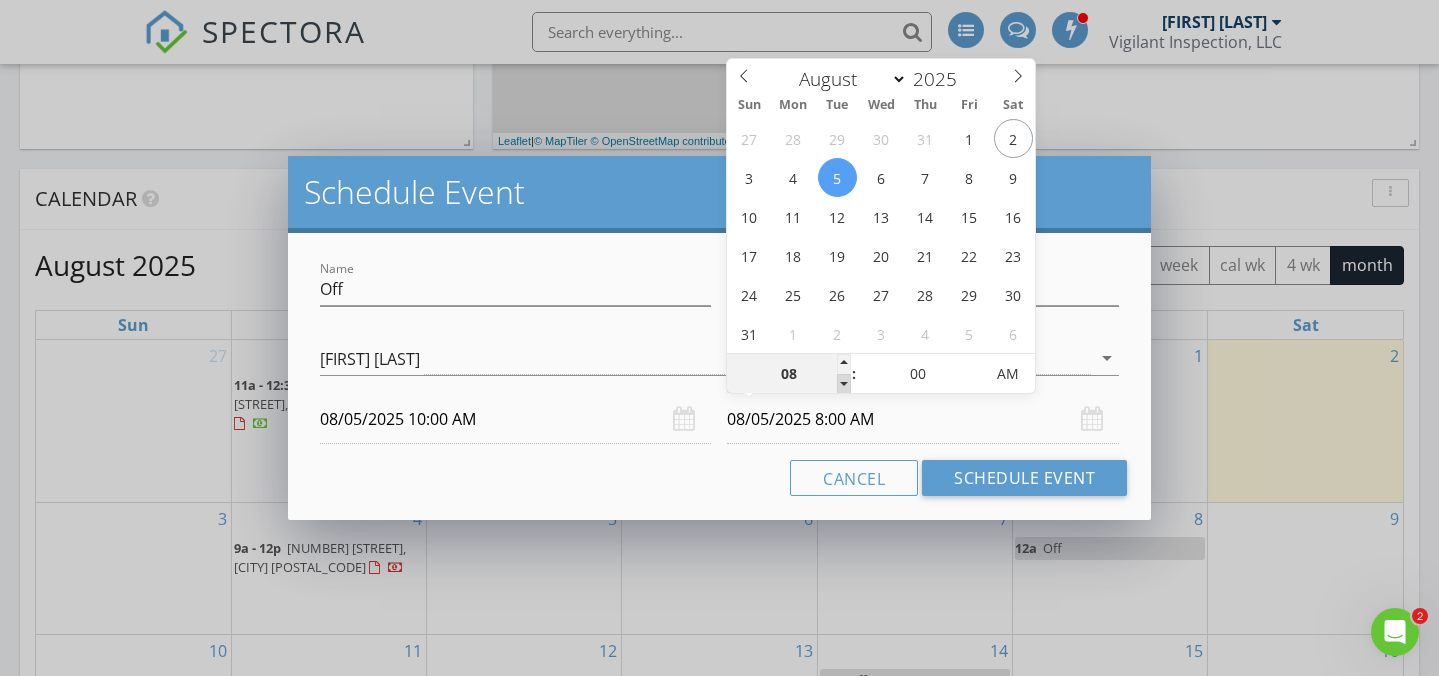 click at bounding box center (844, 384) 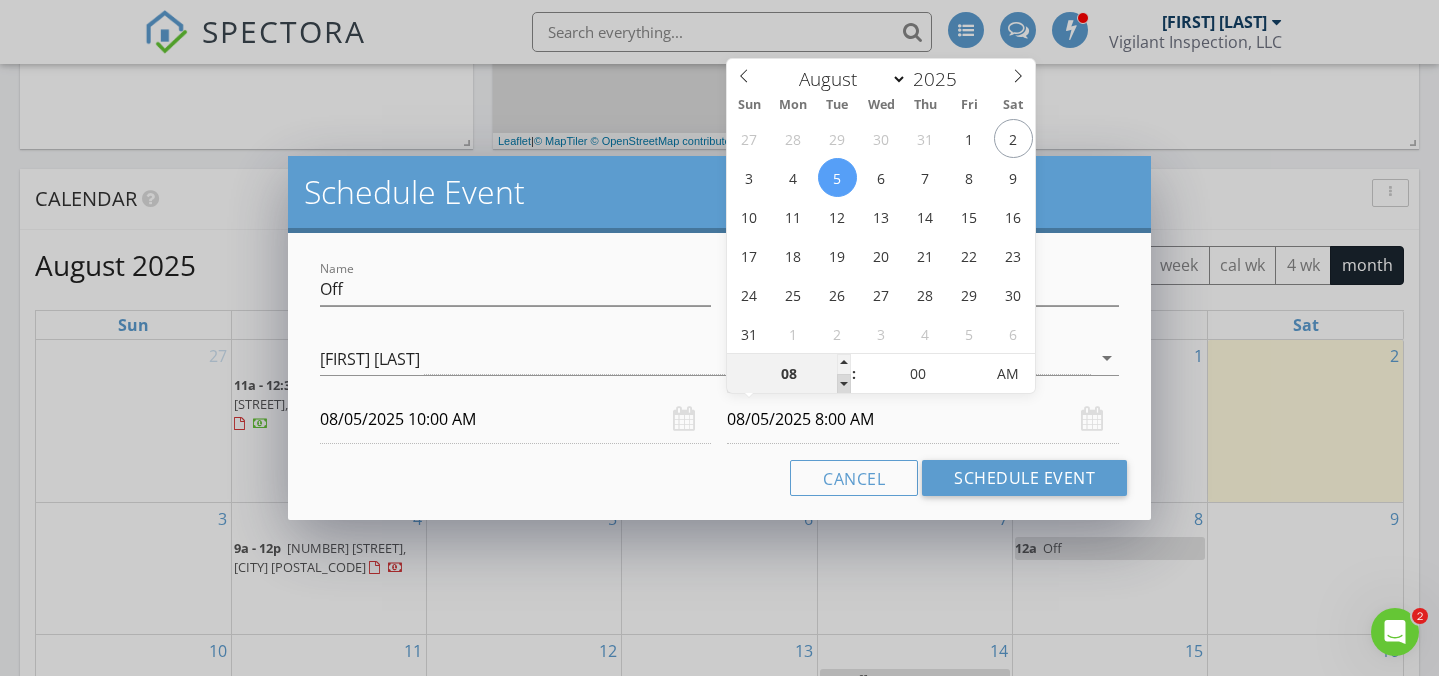 type on "07" 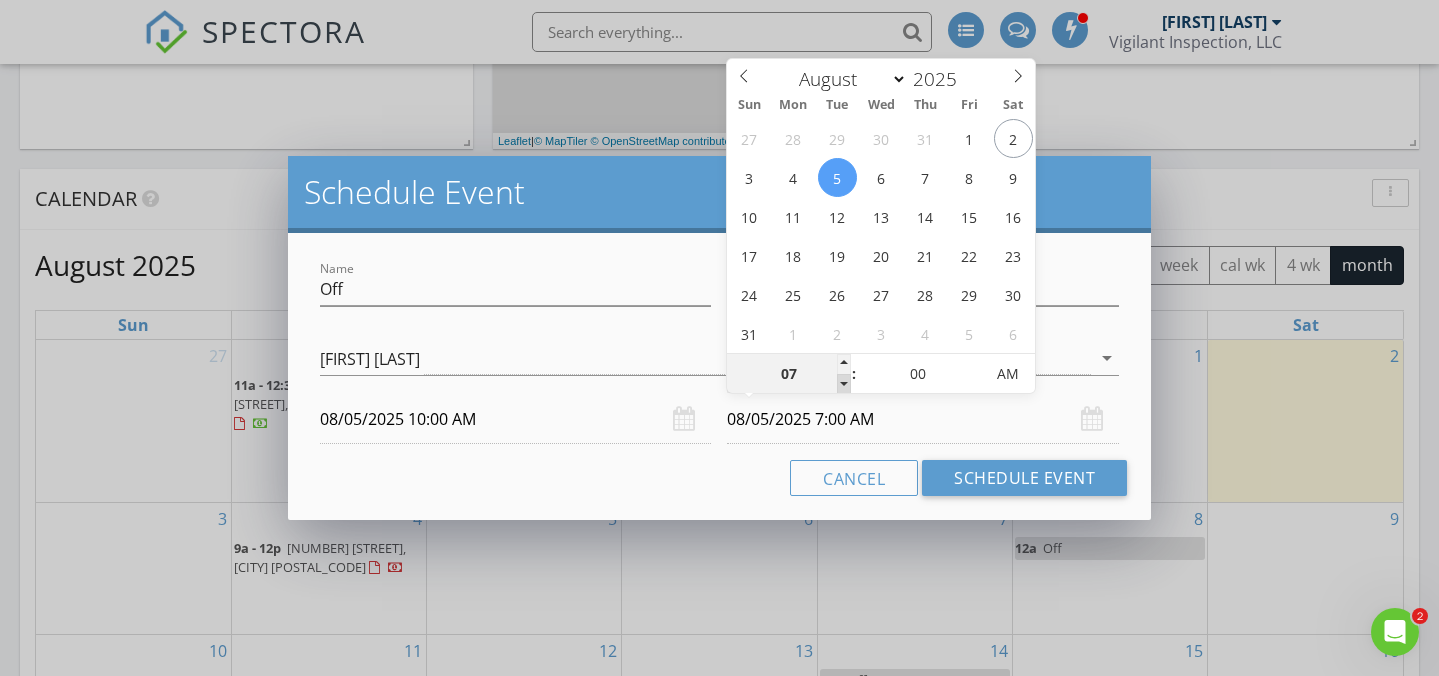 click at bounding box center (844, 384) 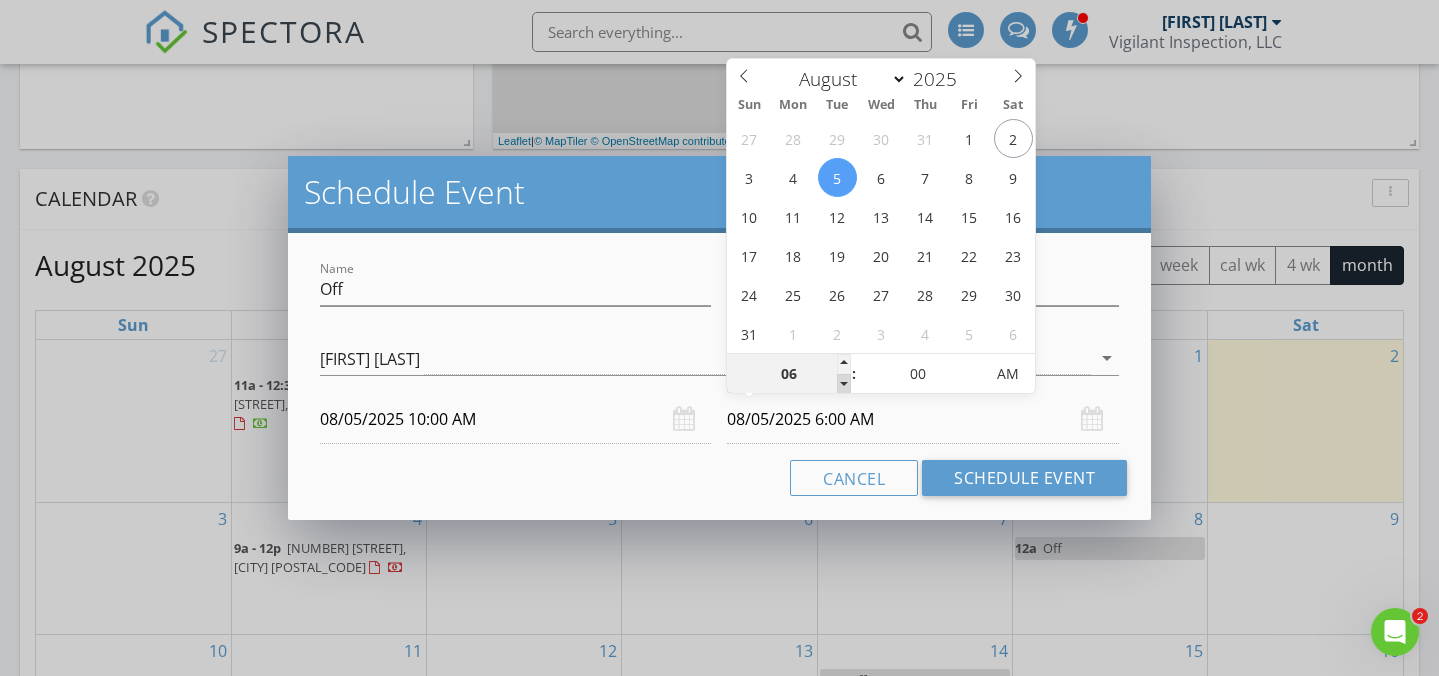 click at bounding box center (844, 384) 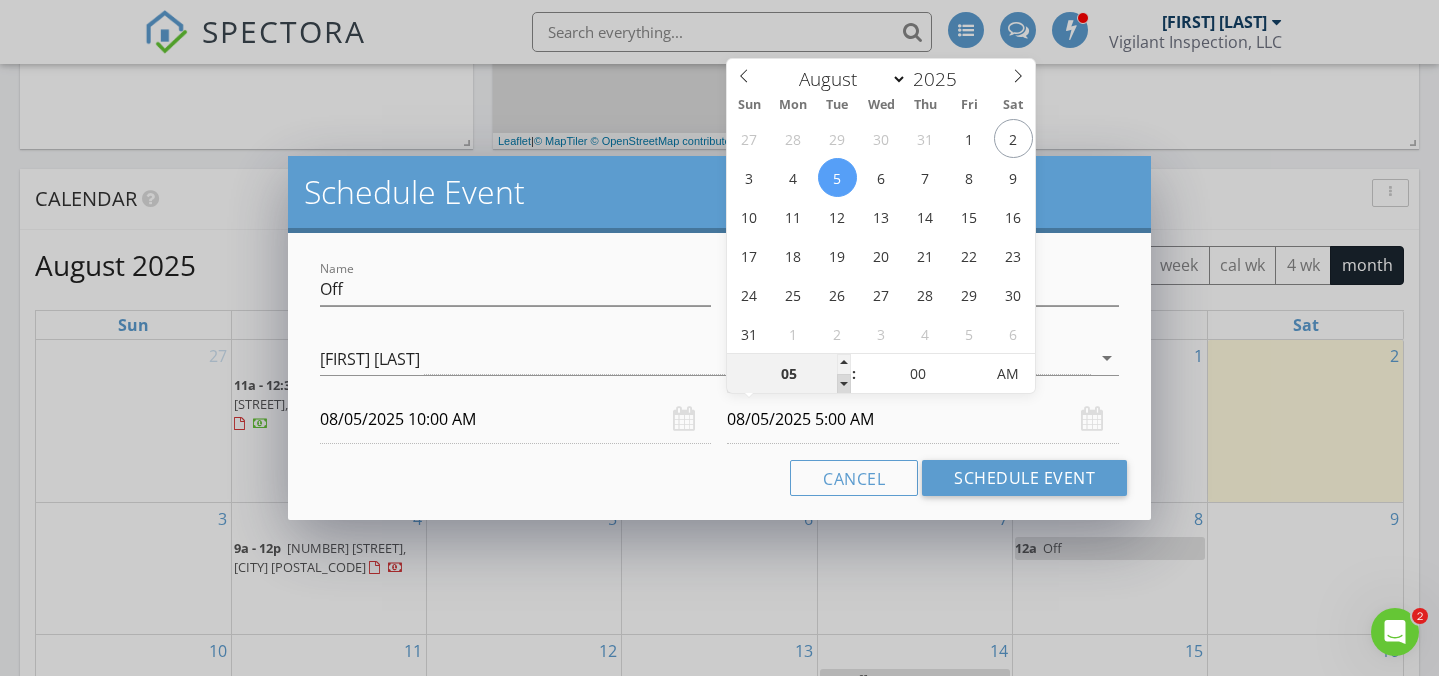 click at bounding box center [844, 384] 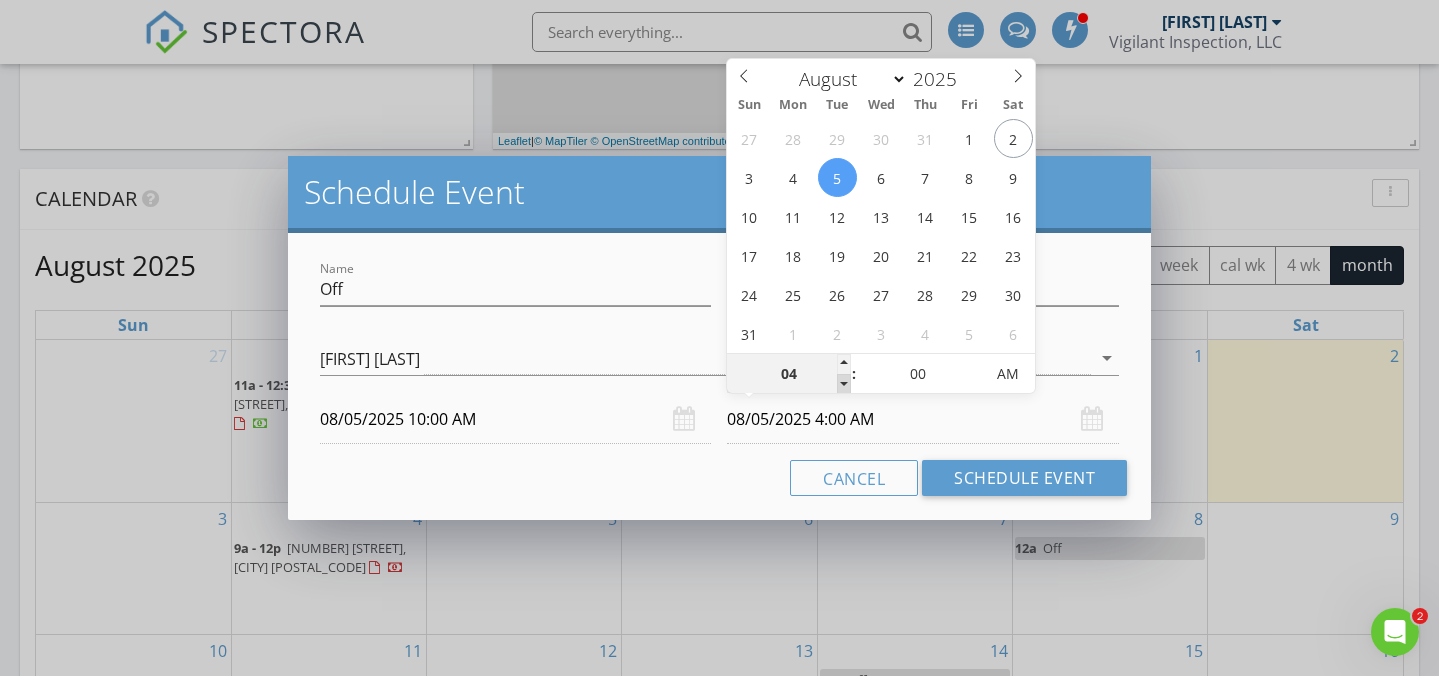 click at bounding box center (844, 384) 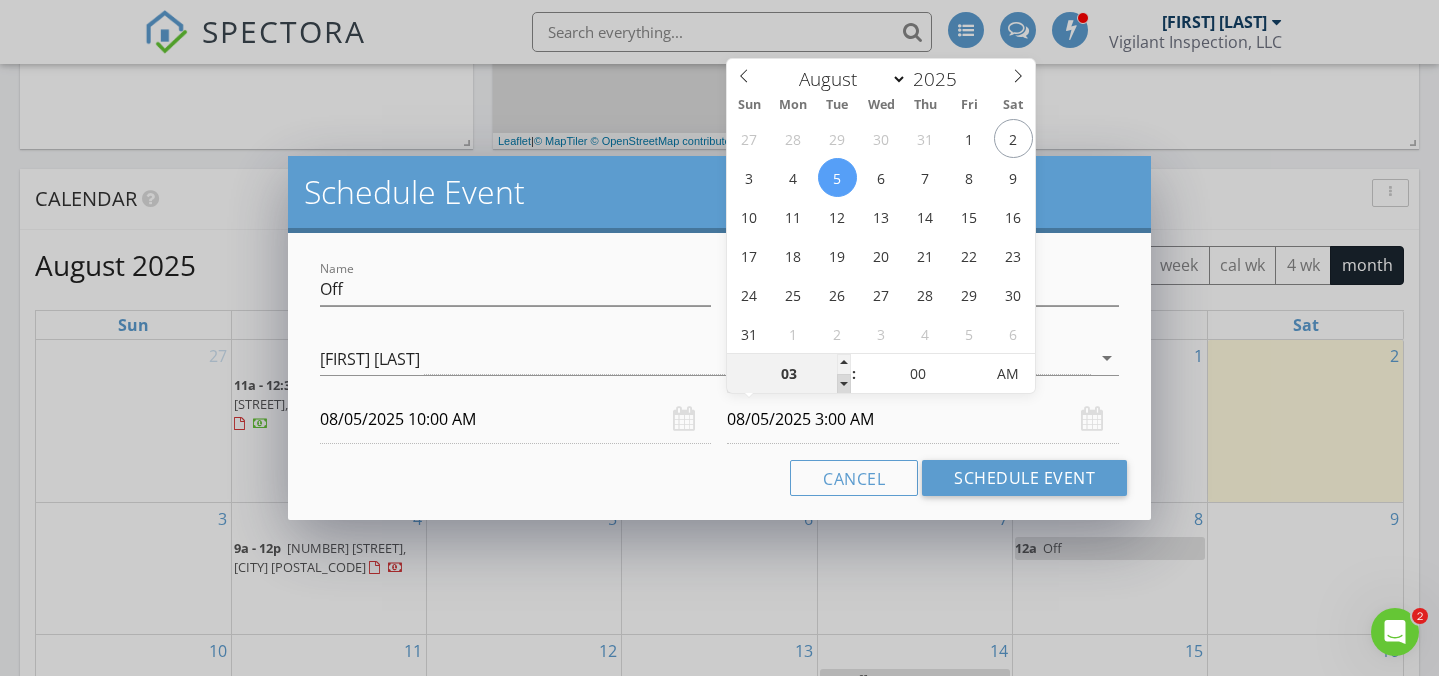 click at bounding box center [844, 384] 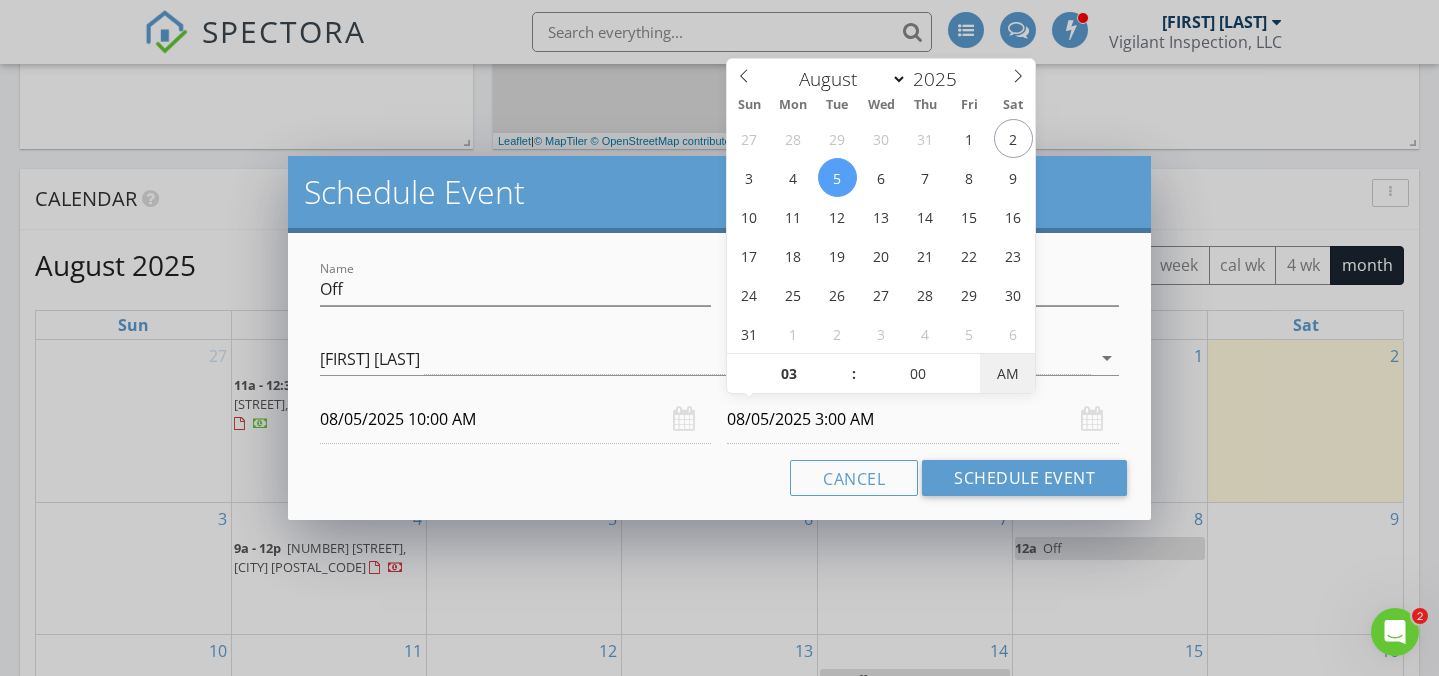 type on "08/05/2025 3:00 PM" 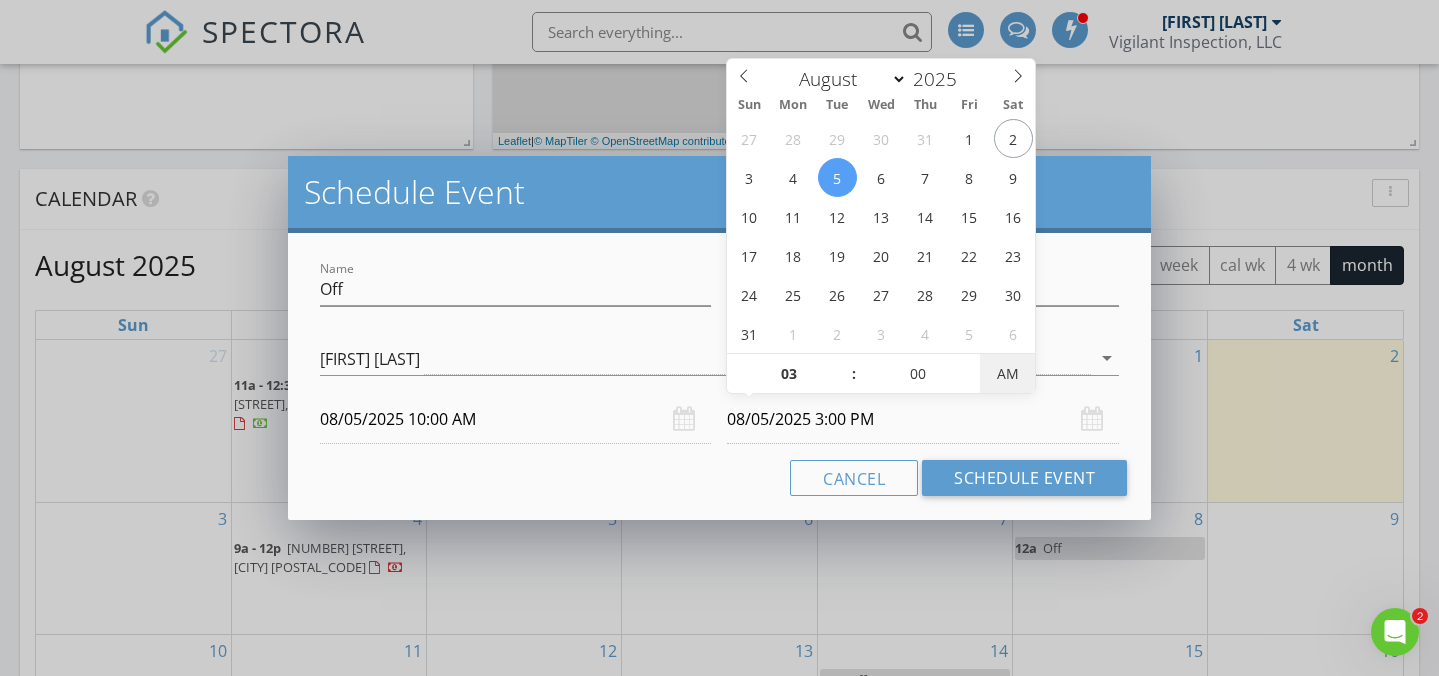 click on "AM" at bounding box center (1007, 374) 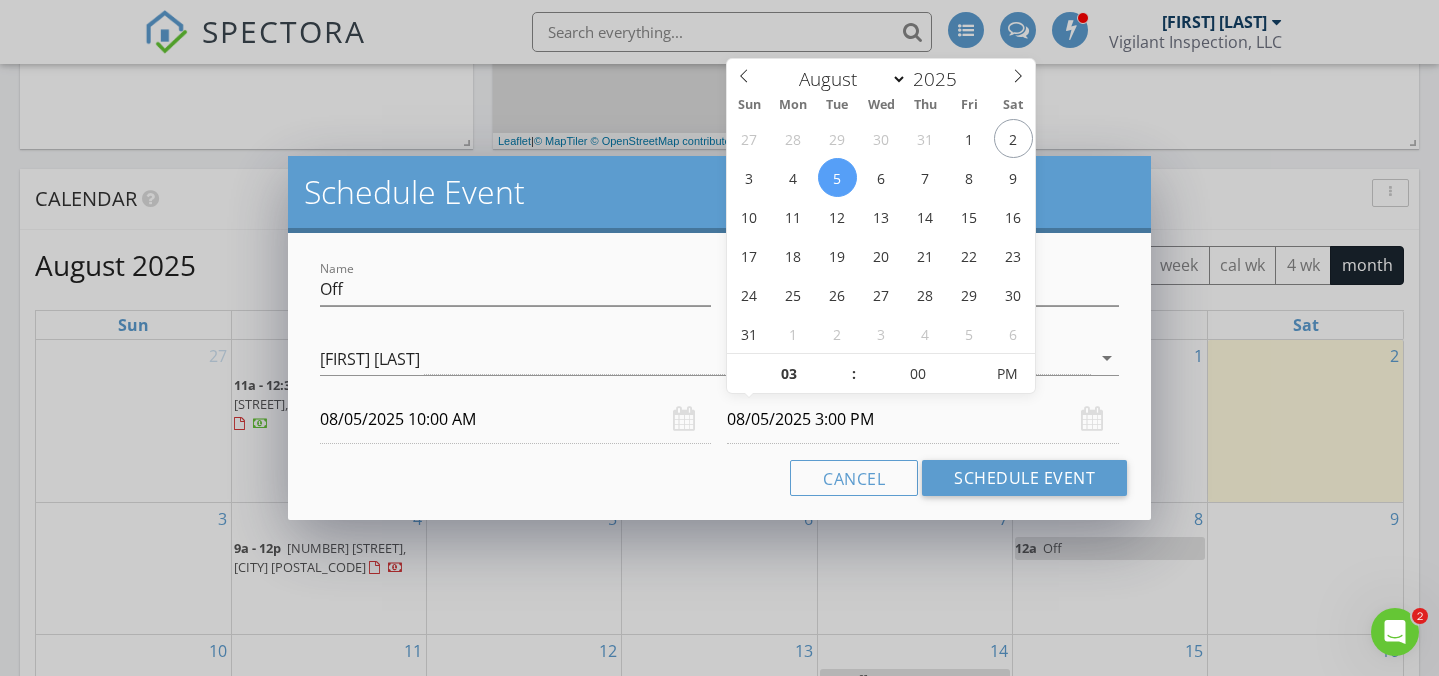 click on "Cancel   Schedule Event" at bounding box center [719, 478] 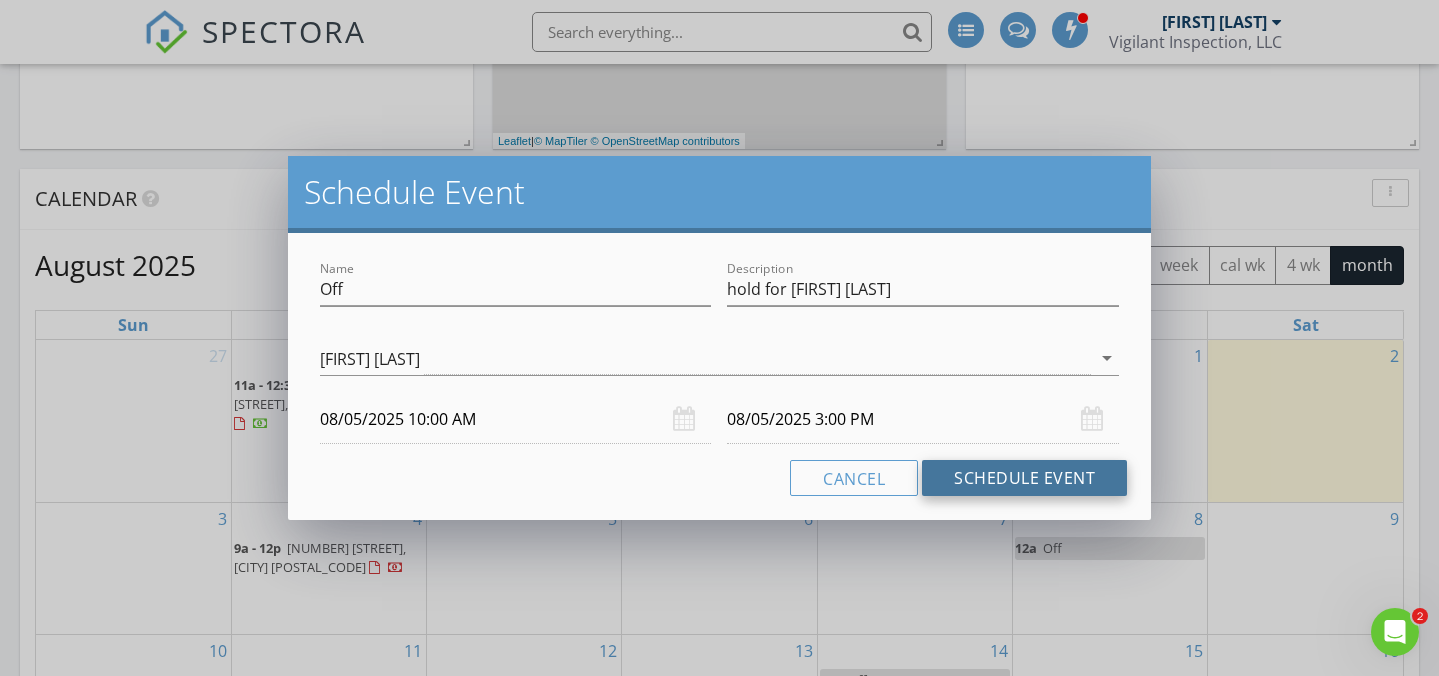 click on "Schedule Event" at bounding box center [1024, 478] 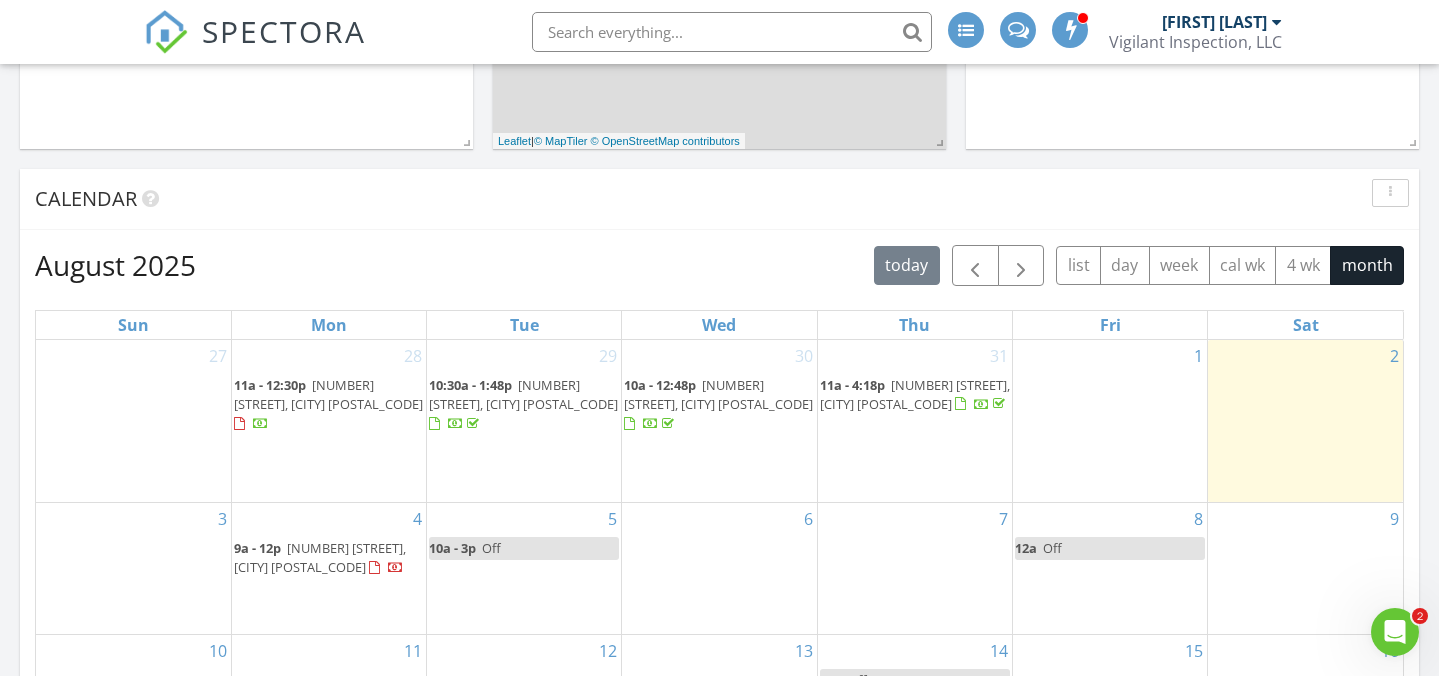 click on "10a - 3p
Off" at bounding box center (524, 548) 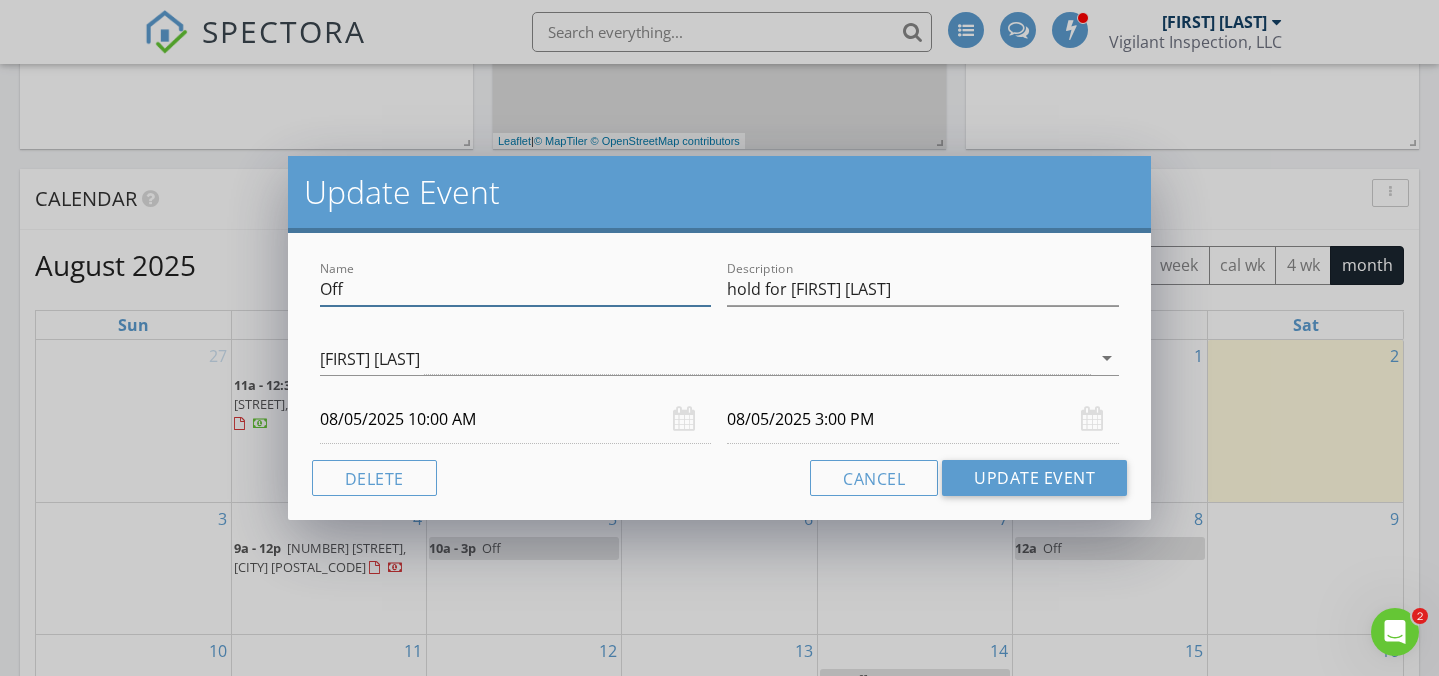 click on "Off" at bounding box center (516, 289) 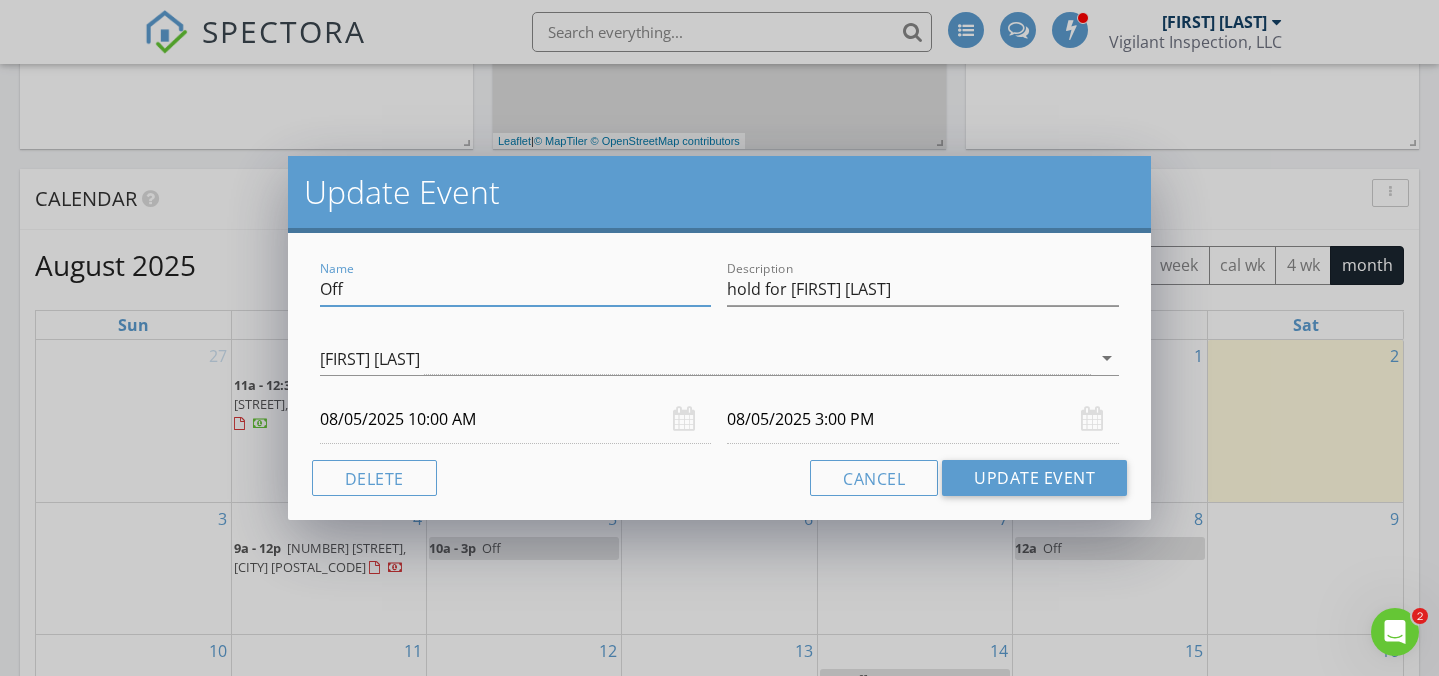 click on "Off" at bounding box center (516, 289) 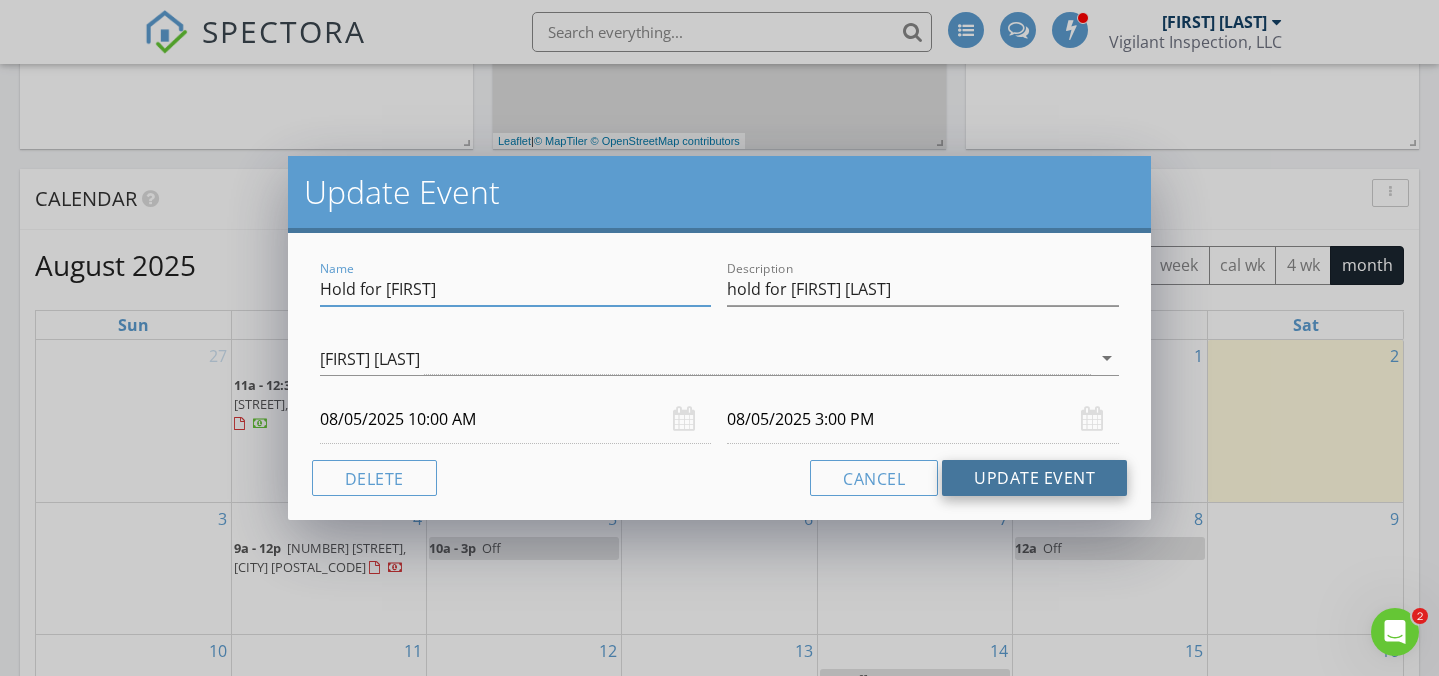 type on "Hold for [FIRST]" 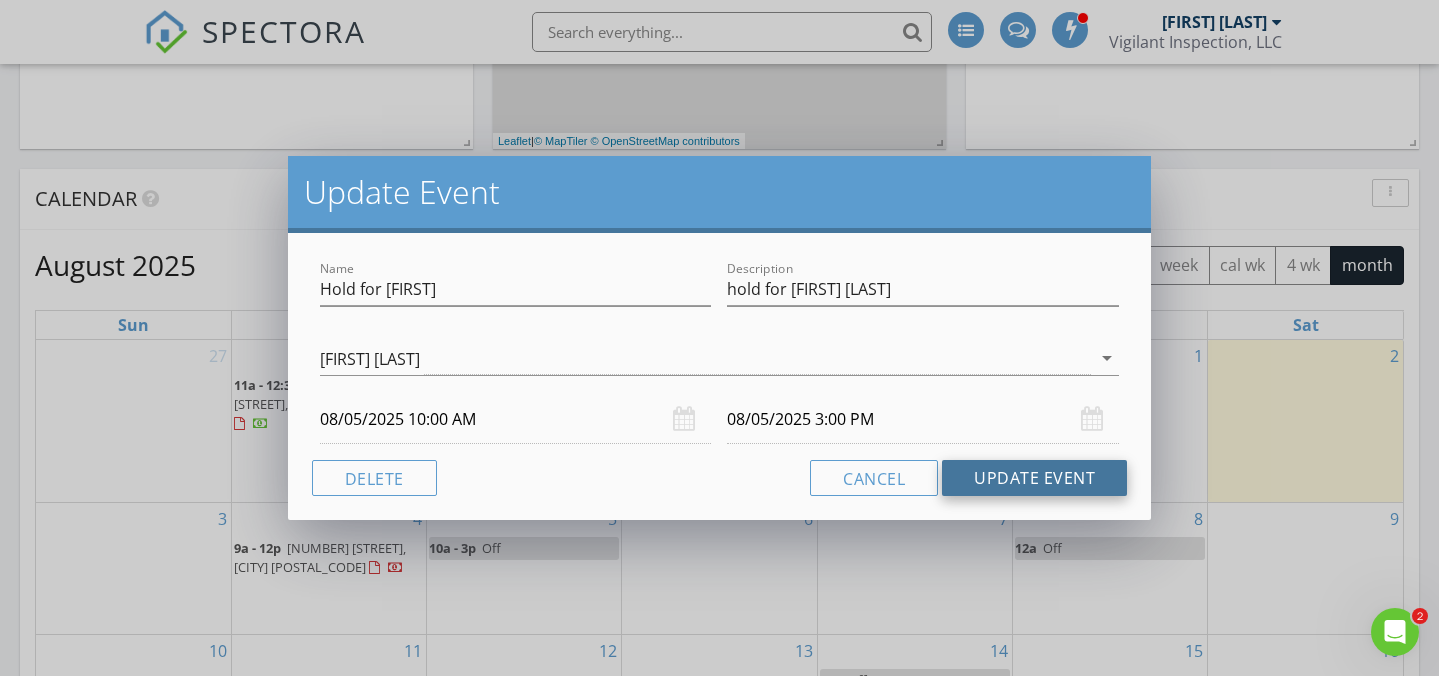 click on "Update Event" at bounding box center [1034, 478] 